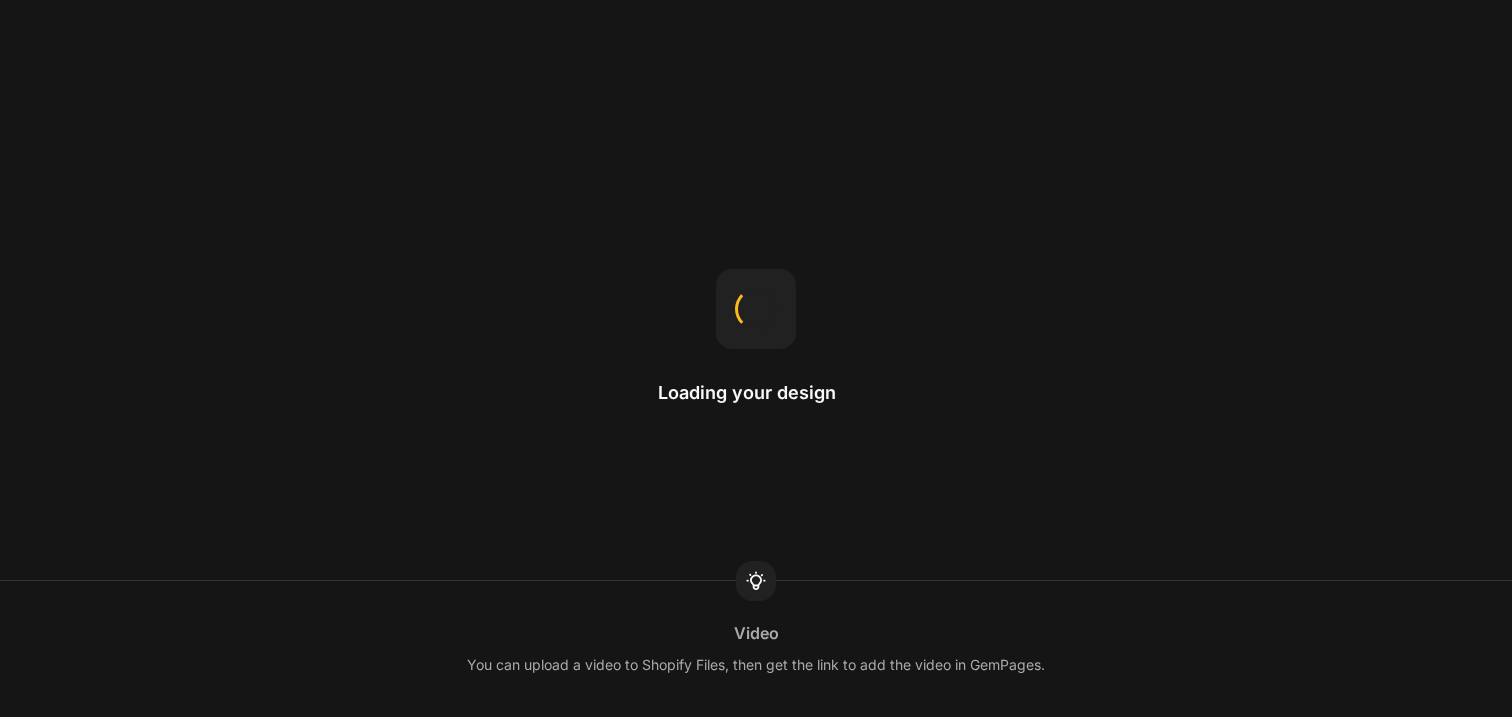 scroll, scrollTop: 0, scrollLeft: 0, axis: both 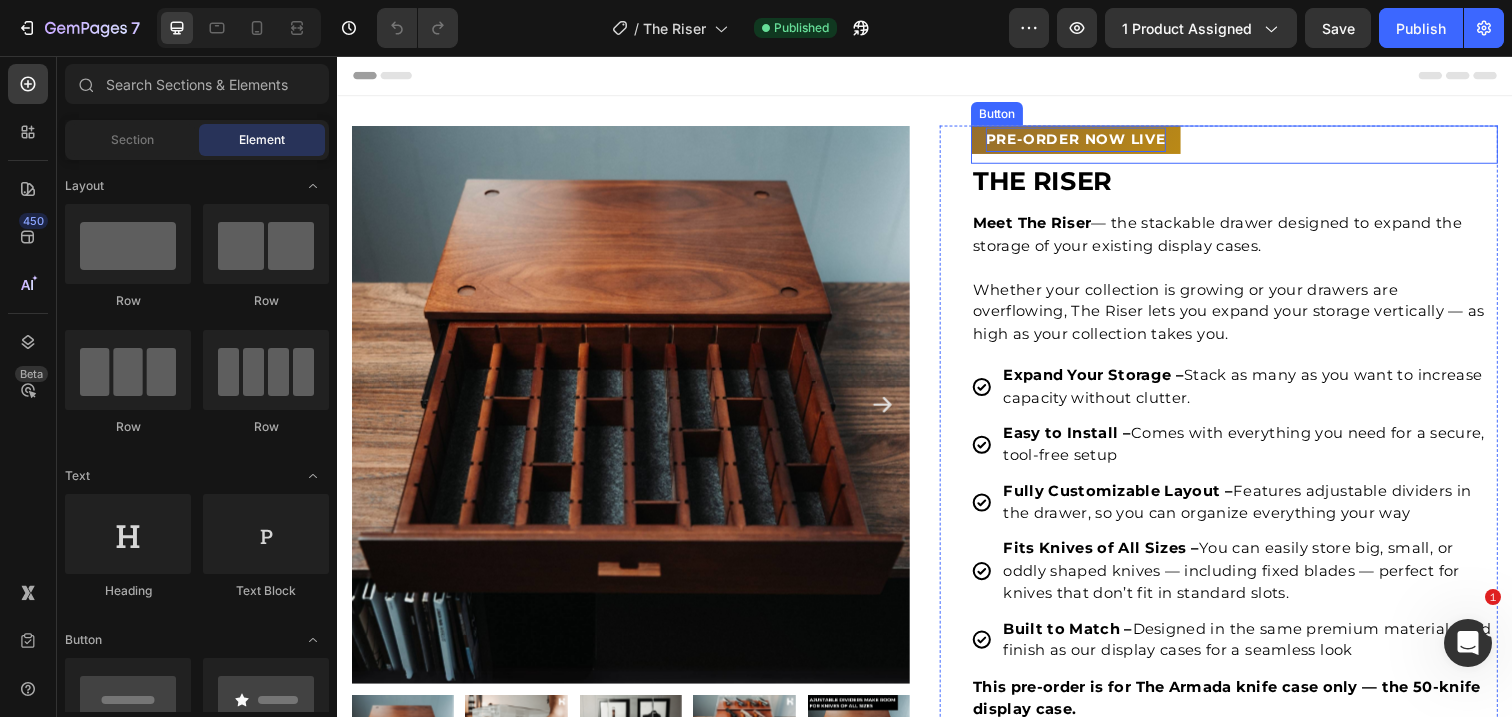 click on "PRe-ORDER NOW LIVE" at bounding box center (1091, 141) 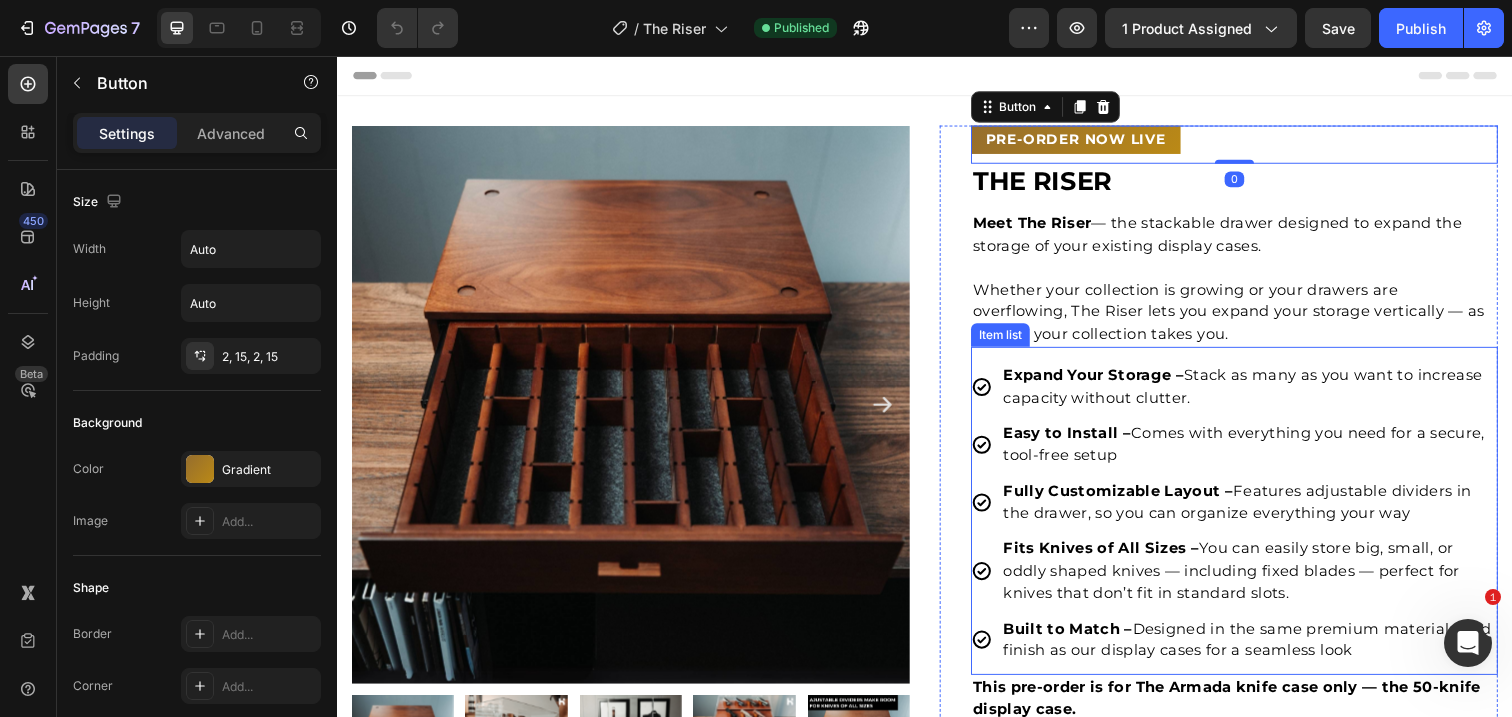 click on "Expand Your Storage –  Stack as many as you want to increase capacity without clutter.
Easy to Install –  Comes with everything you need for a secure, tool-free setup
Fully Customizable Layout –  Features adjustable dividers in the drawer, so you can organize everything your way
Fits Knives of All Sizes –  You can easily store big, small, or oddly shaped knives — including fixed blades — perfect for knives that don’t fit in standard slots.
Built to Match –  Designed in the same premium materials and finish as our display cases for a seamless look" at bounding box center [1253, 523] 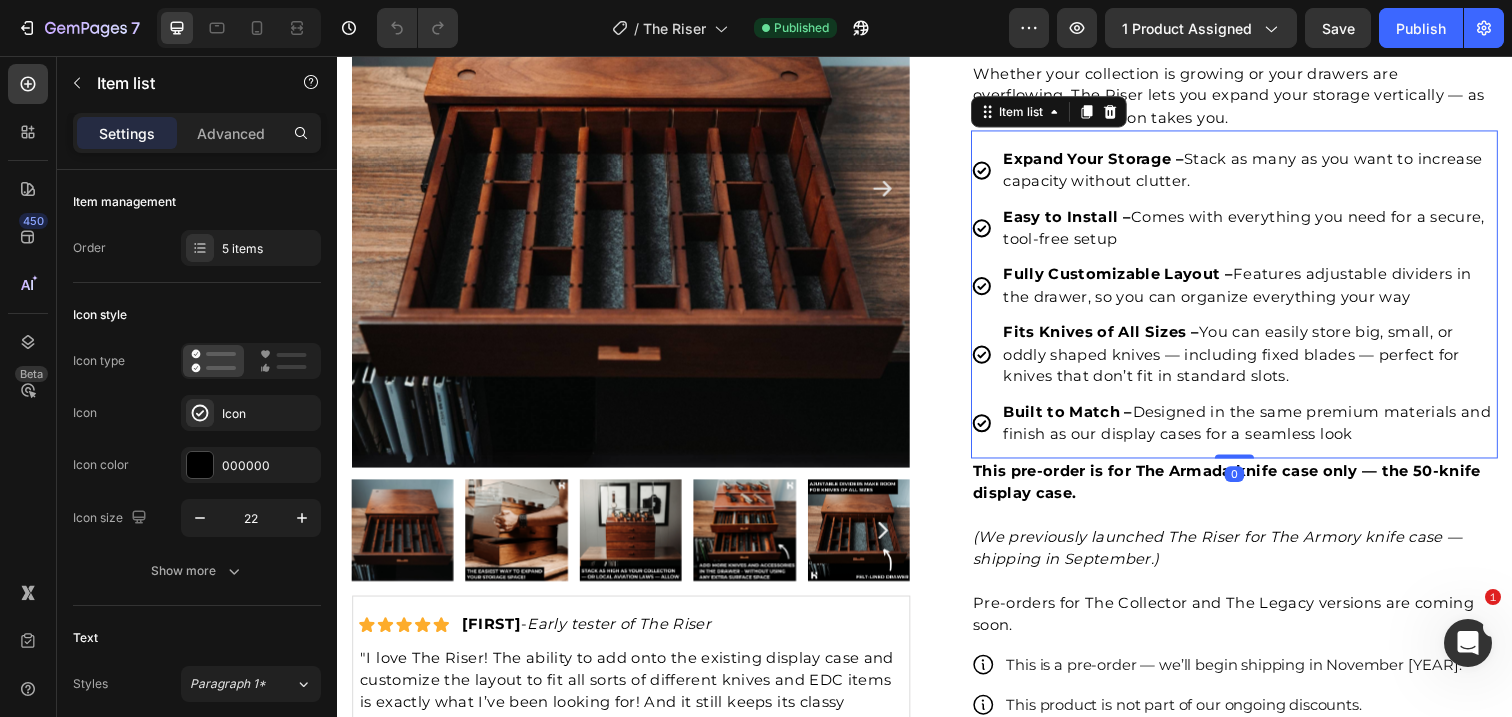 scroll, scrollTop: 486, scrollLeft: 0, axis: vertical 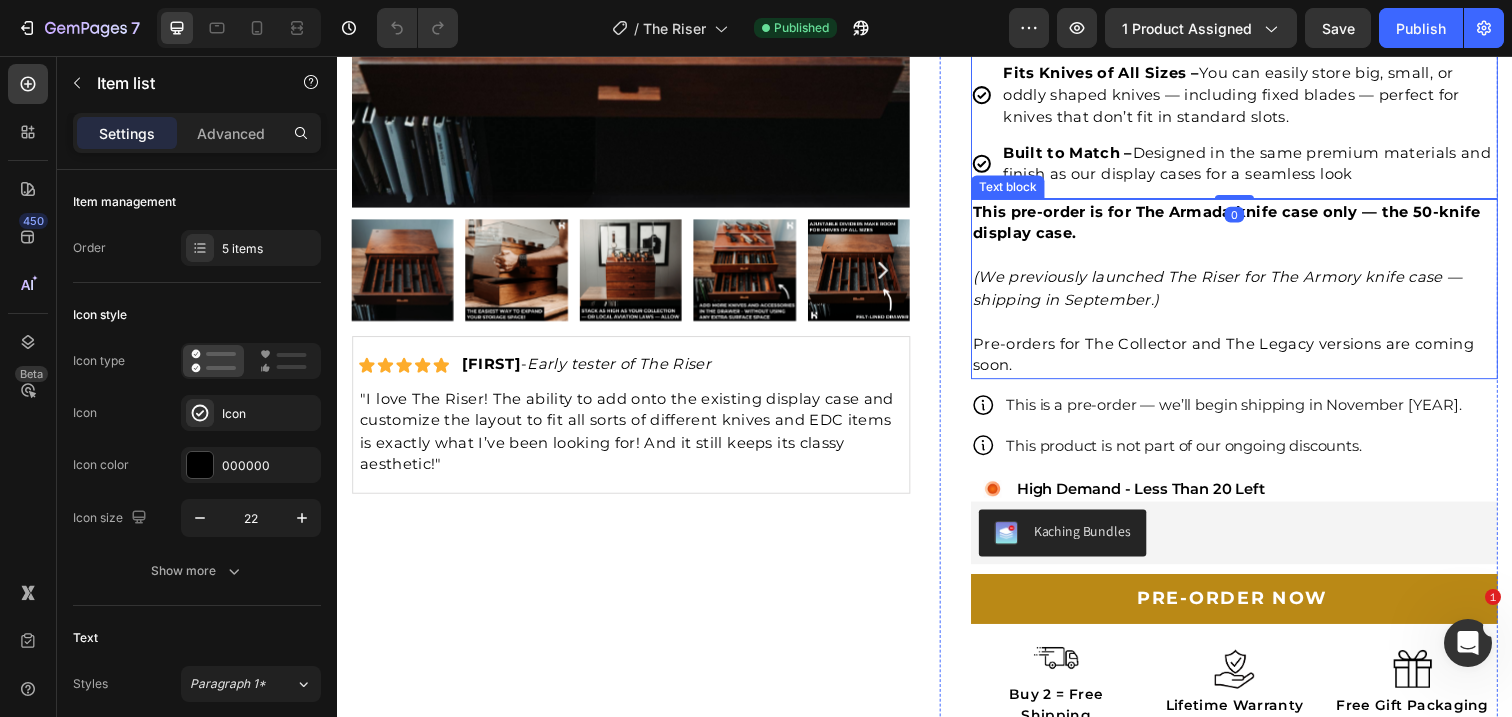 click on "This pre-order is for The Armada knife case only — the 50-knife display case." at bounding box center (1253, 226) 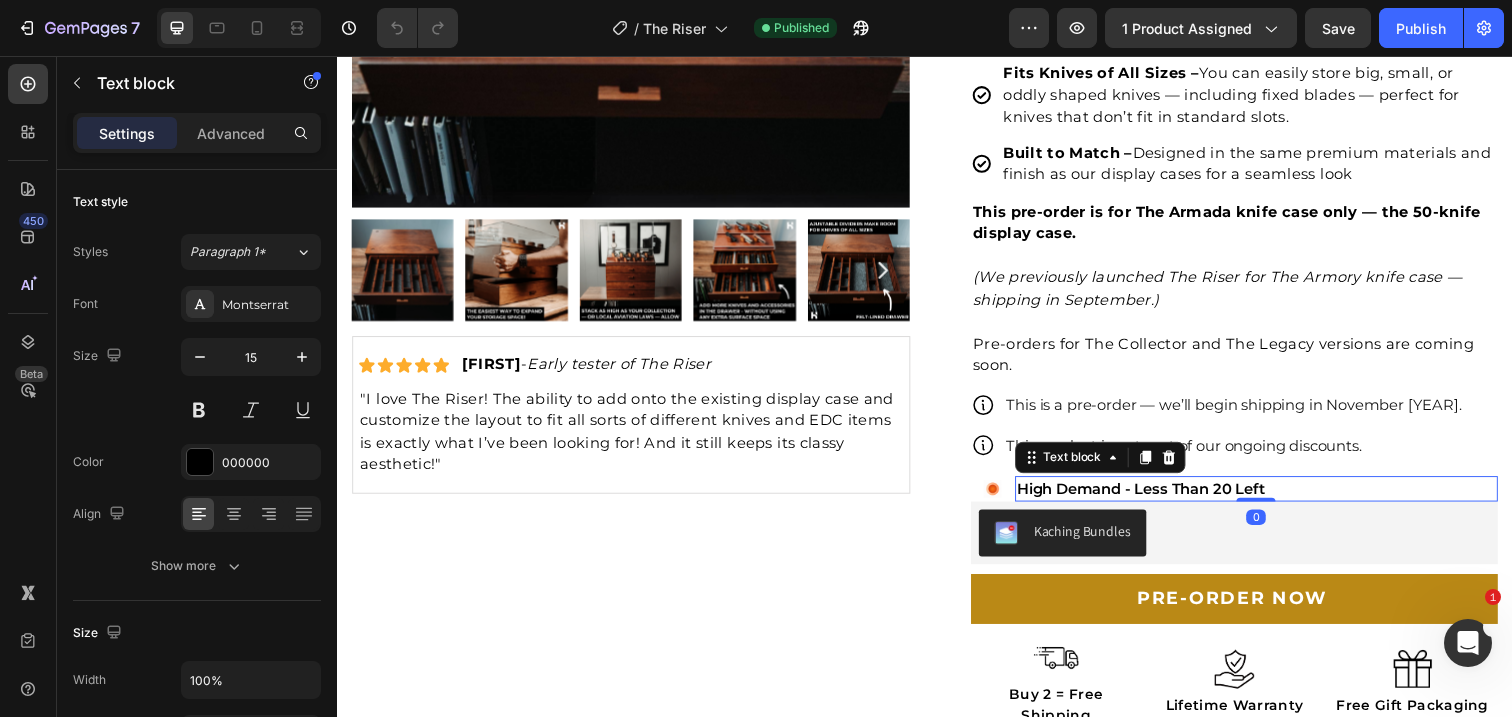 click on "High Demand - Less Than 20 Left" at bounding box center [1275, 498] 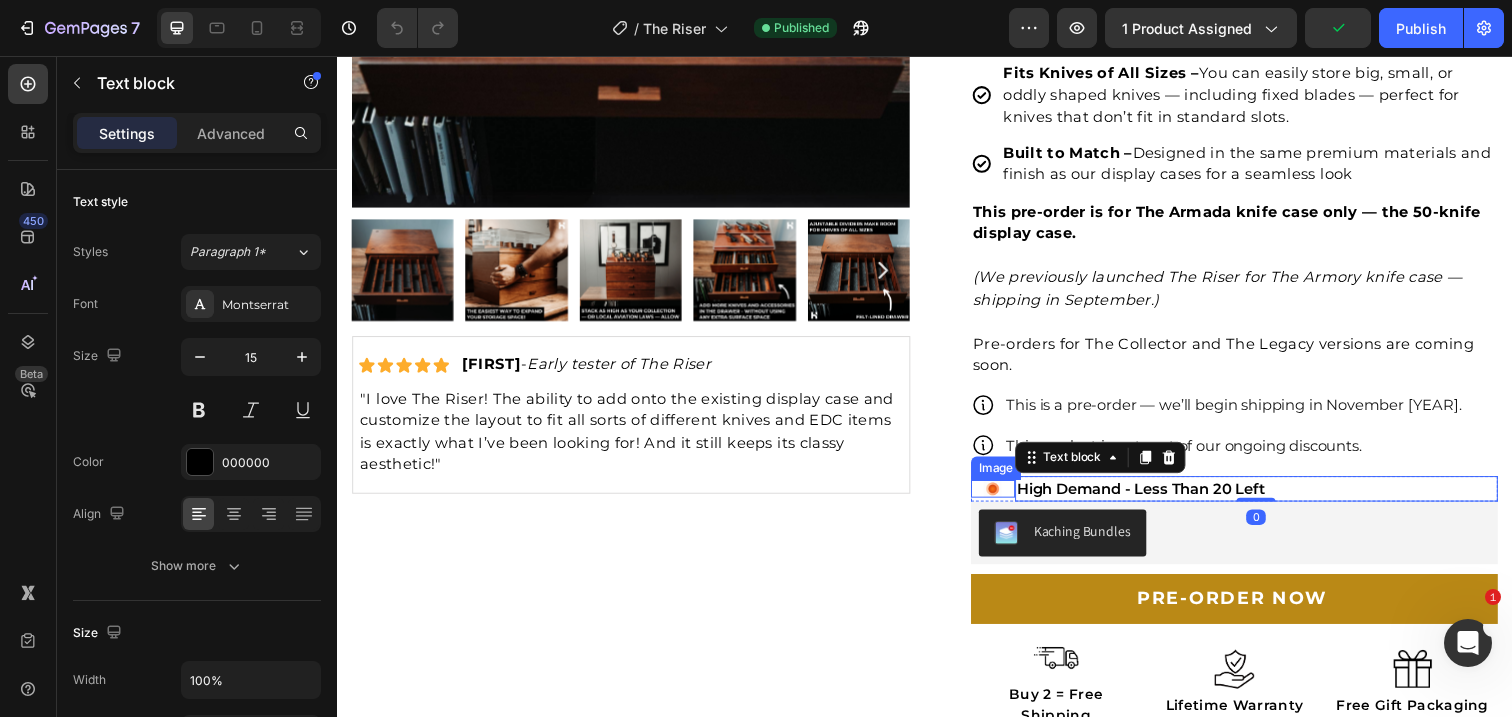 click at bounding box center (1006, 498) 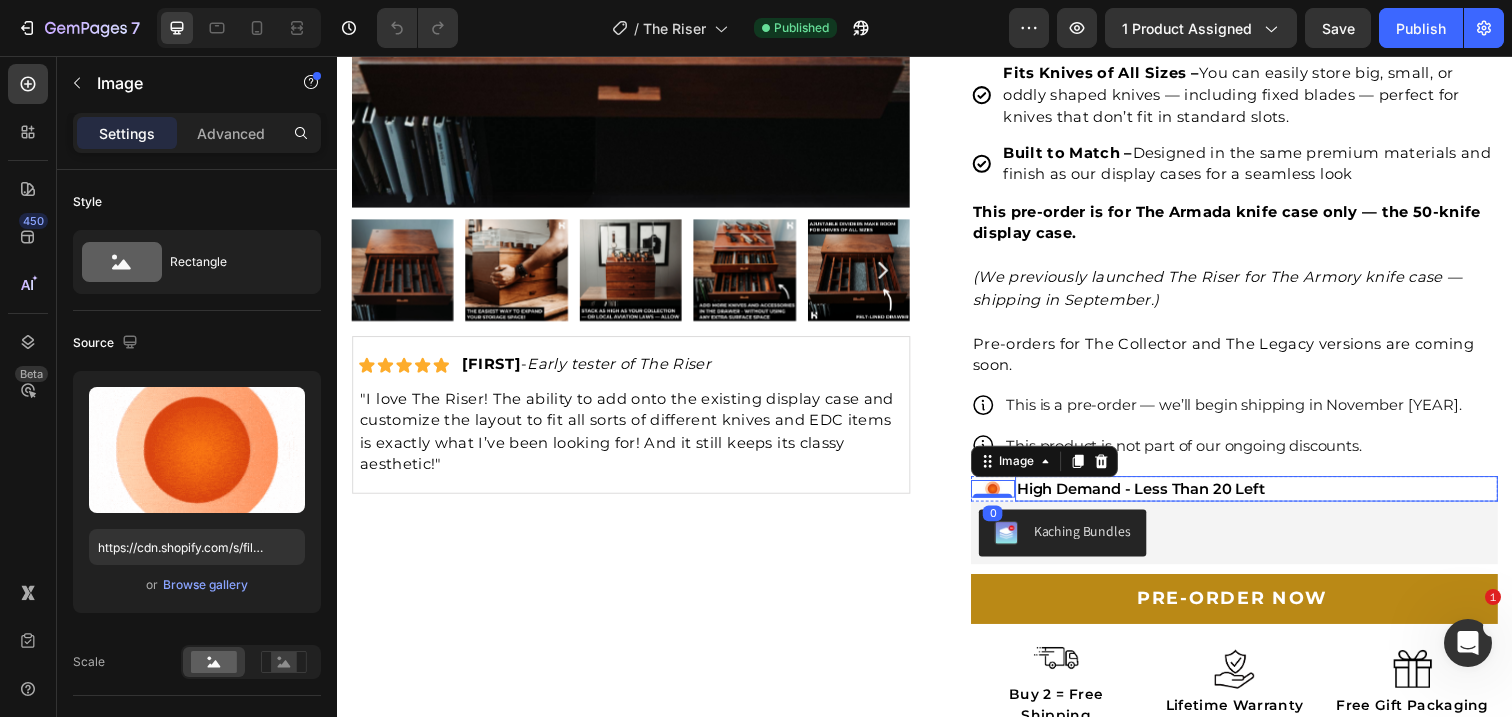 click on "High Demand - Less Than 20 Left" at bounding box center (1275, 498) 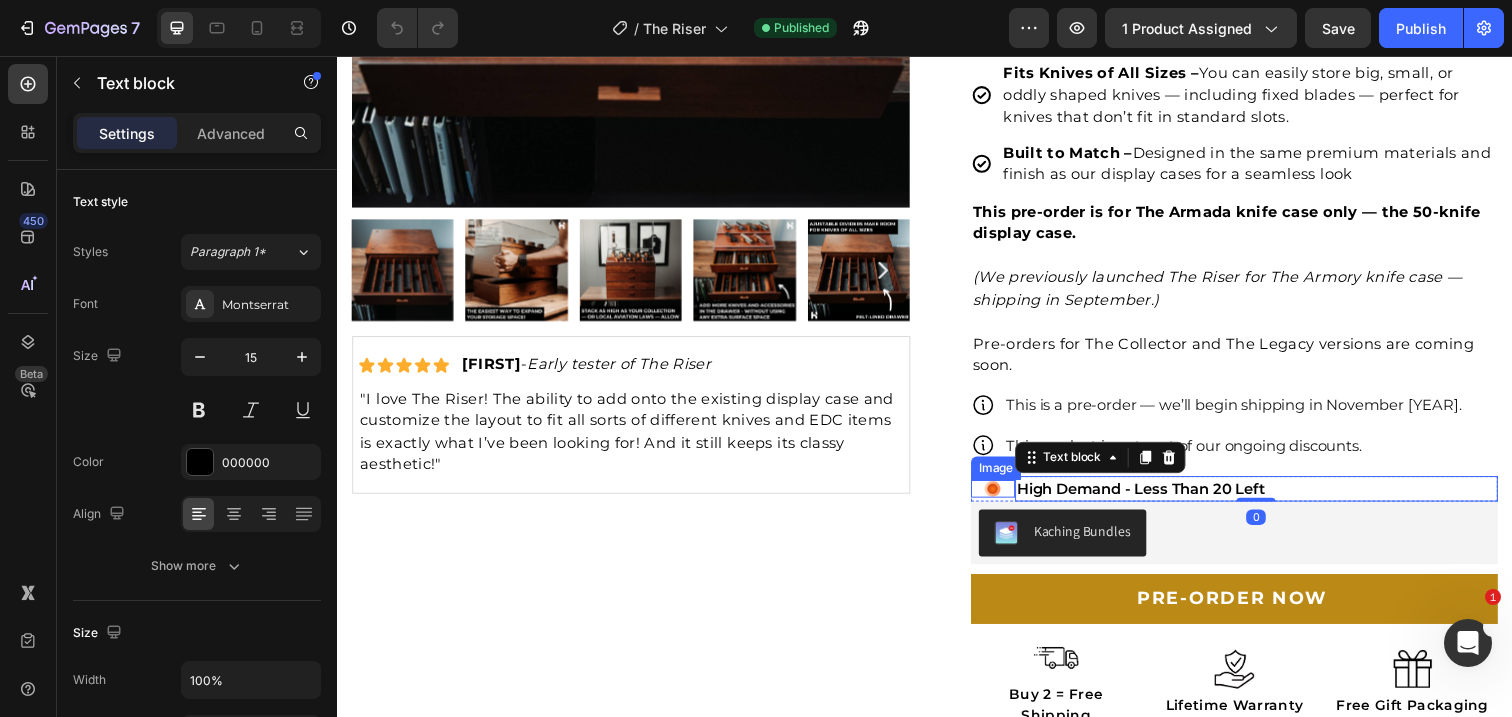 click at bounding box center (1006, 498) 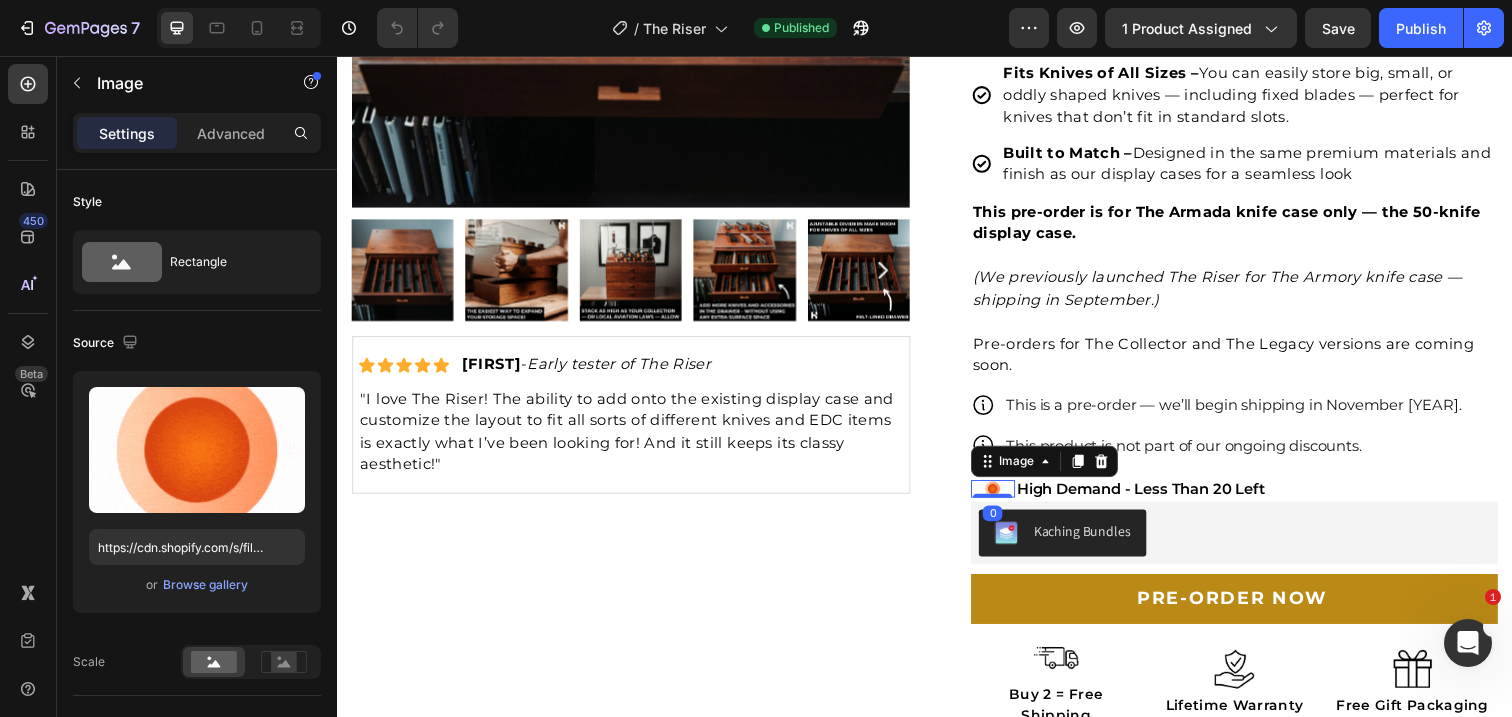 click at bounding box center [1006, 498] 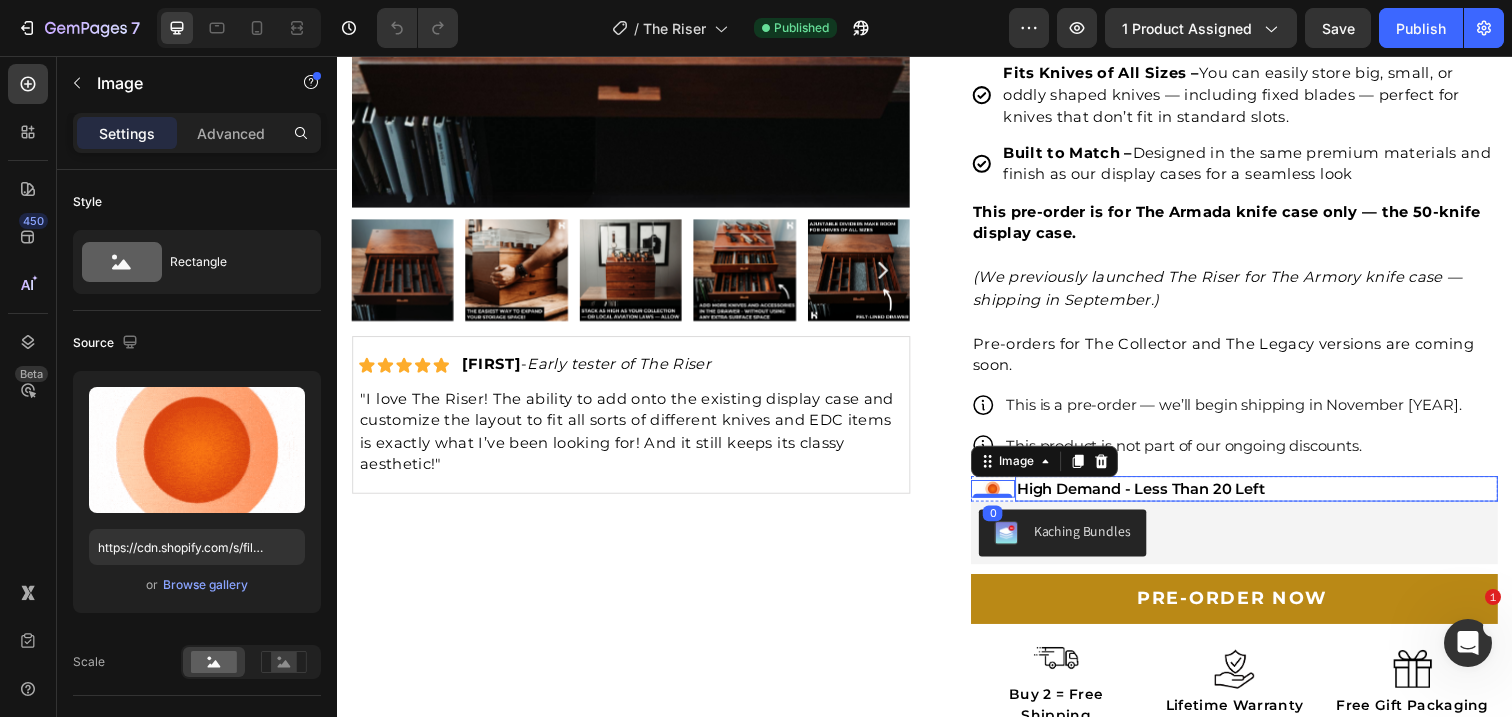 click on "High Demand - Less Than 20 Left" at bounding box center (1275, 498) 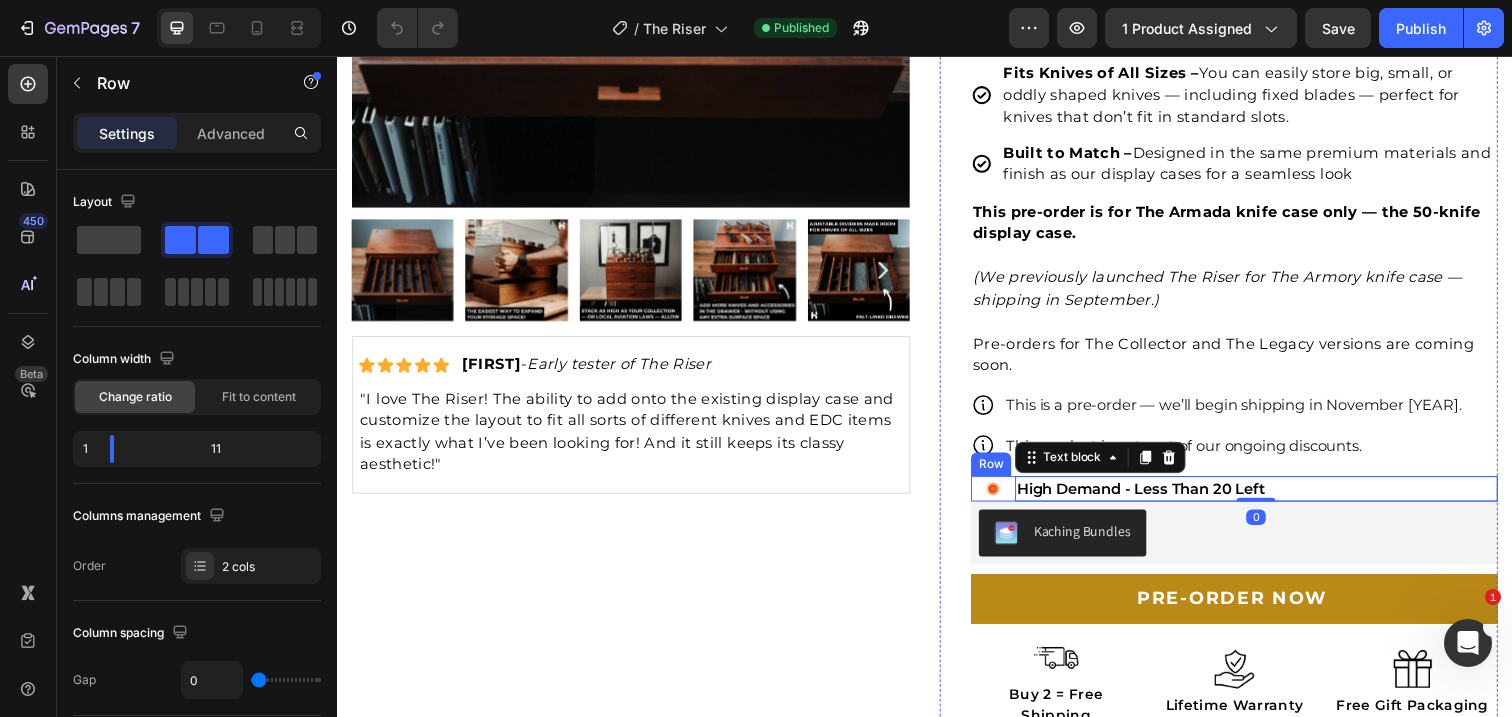 click on "Image" at bounding box center (1006, 498) 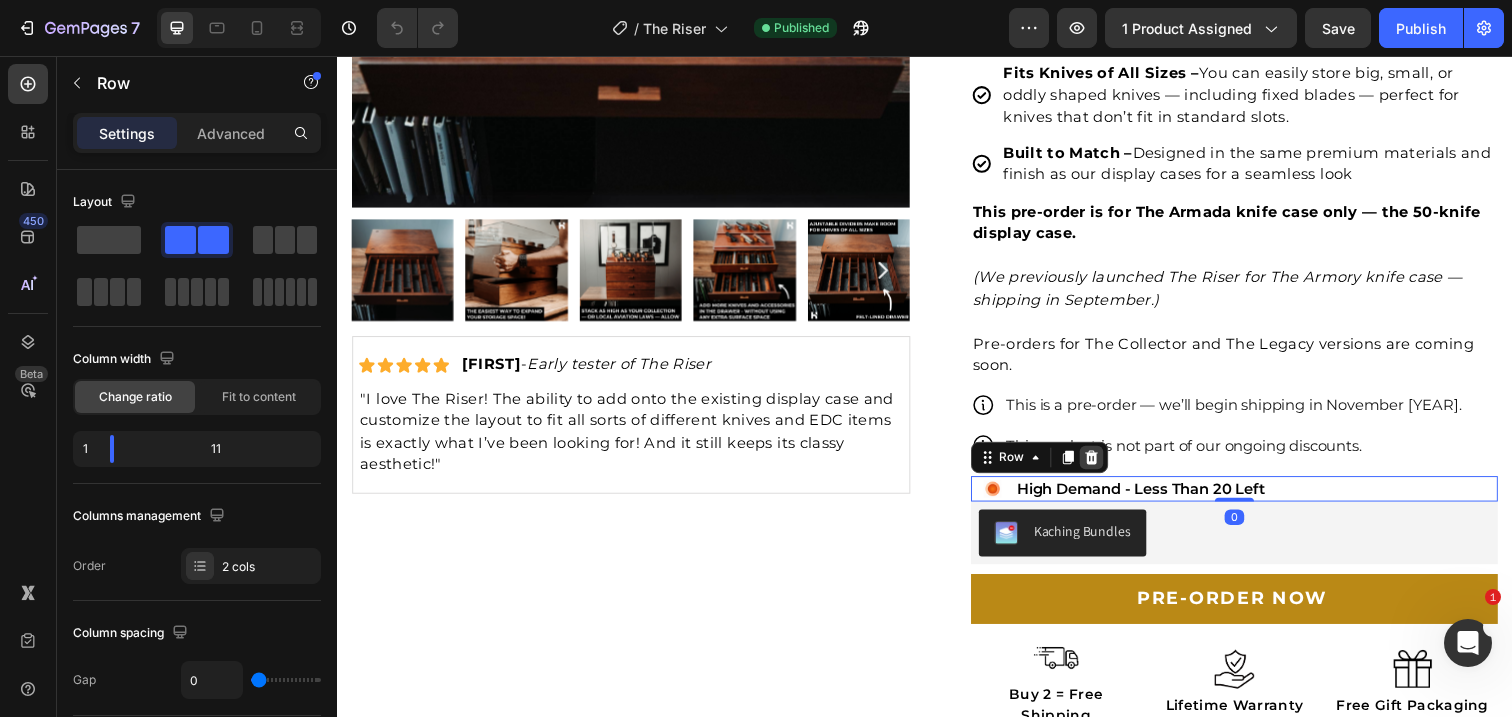 click 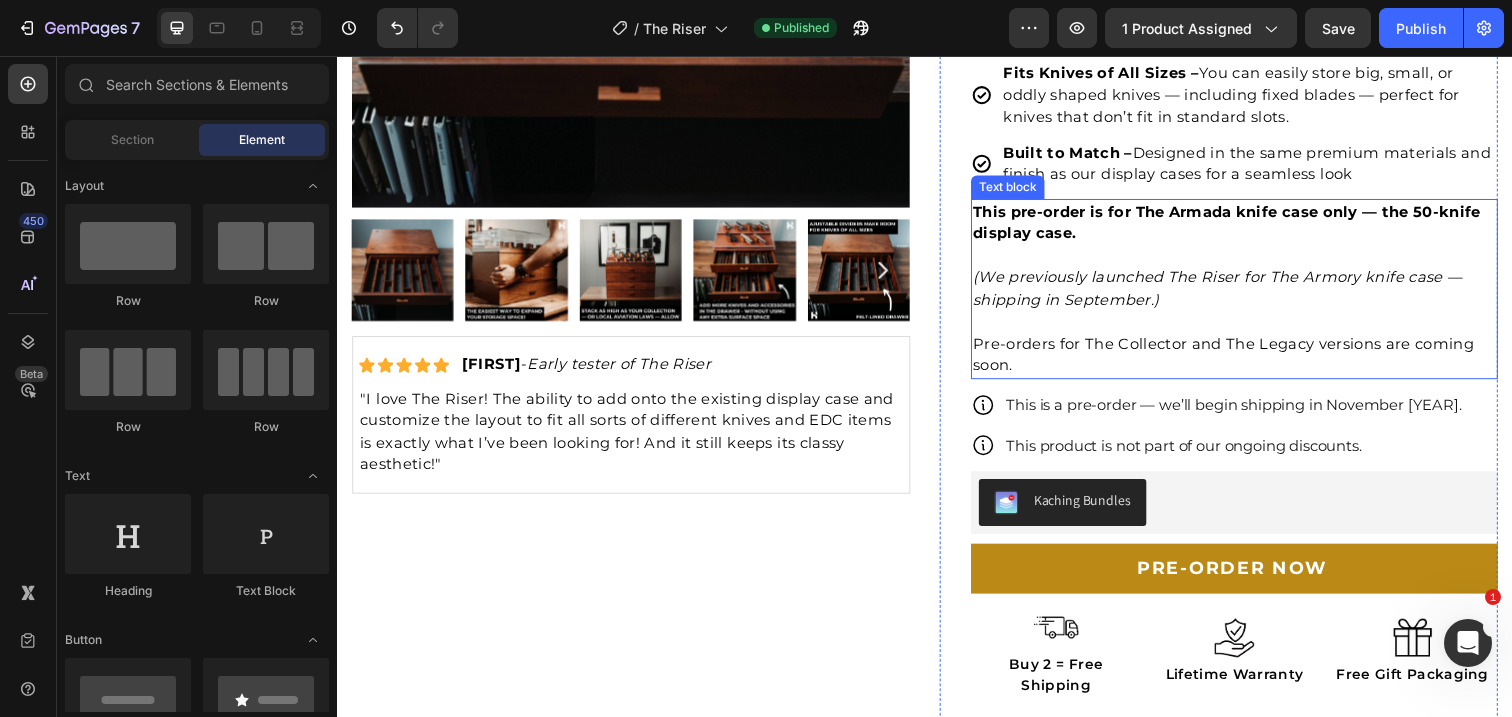 click on "This pre-order is for The Armada knife case only — the 50-knife display case." at bounding box center (1245, 226) 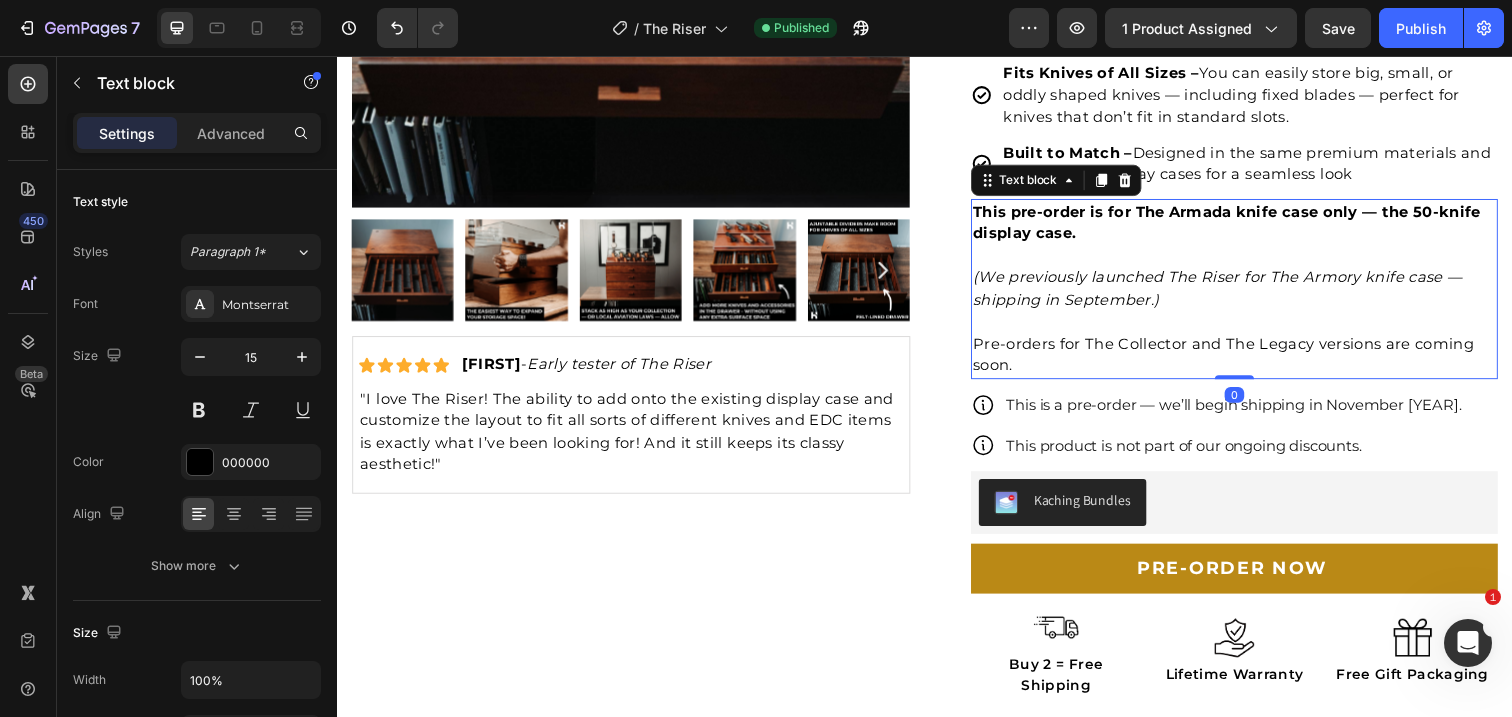 click on "This pre-order is for The Armada knife case only — the 50-knife display case." at bounding box center (1245, 226) 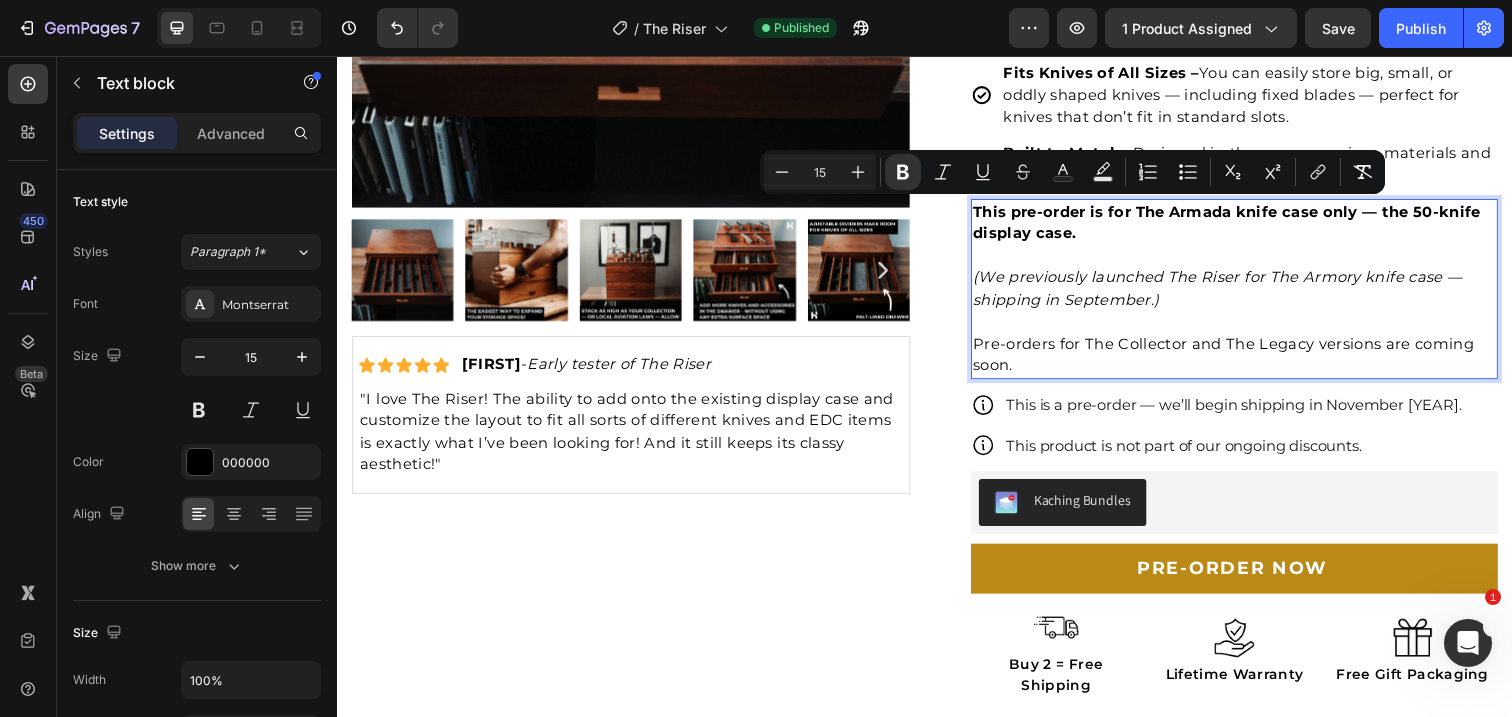 click on "This pre-order is for The Armada knife case only — the 50-knife display case." at bounding box center (1245, 226) 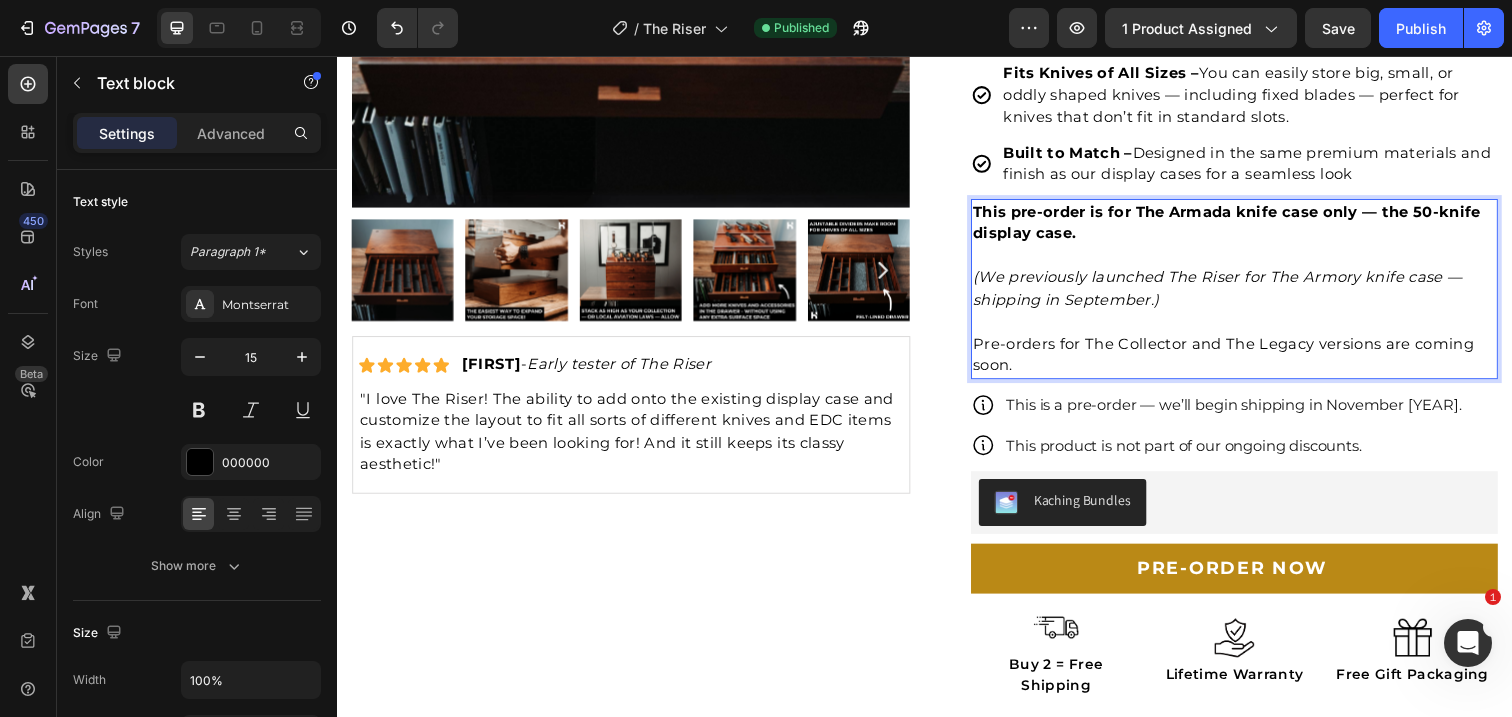 click on "This pre-order is for The Armada knife case only — the 50-knife display case." at bounding box center [1245, 226] 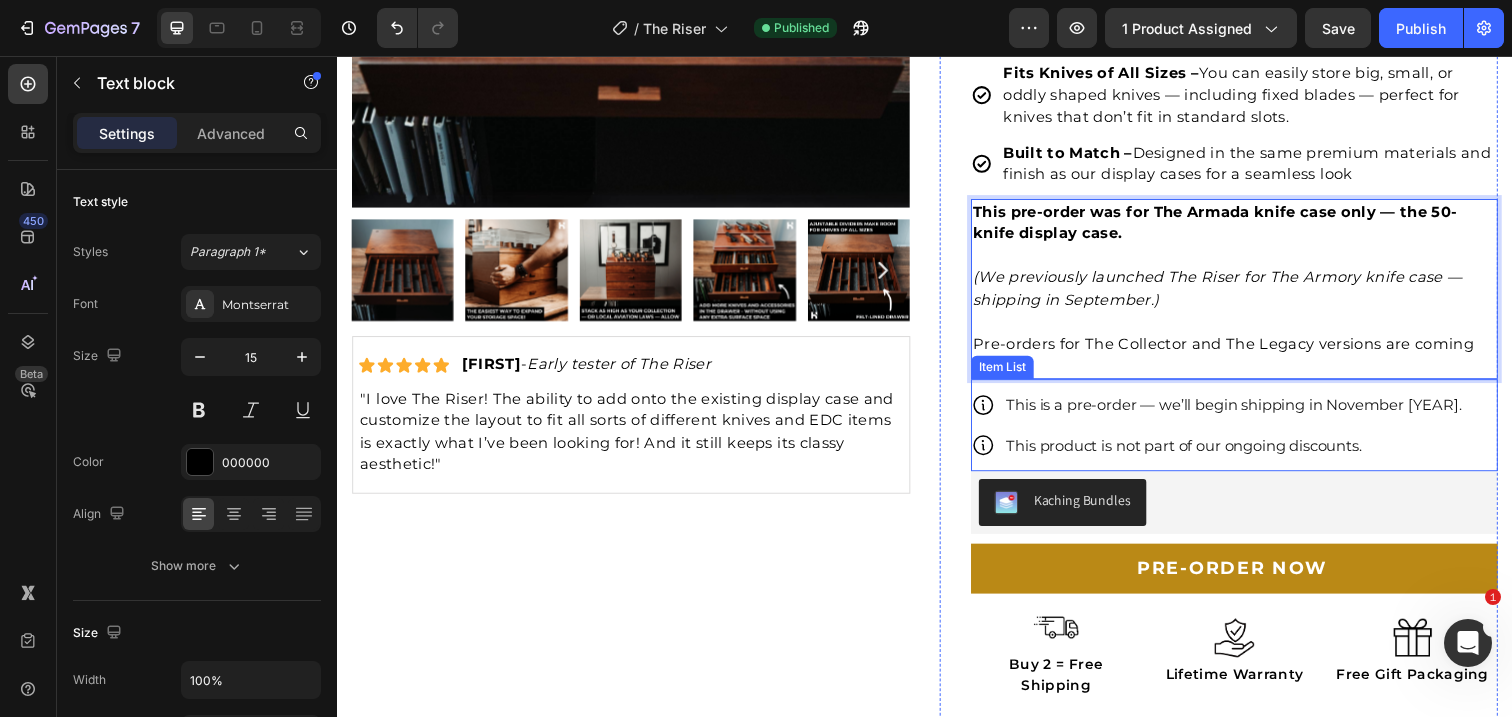 click on "This is a pre-order — we’ll begin shipping in November [YEAR]." at bounding box center [1252, 412] 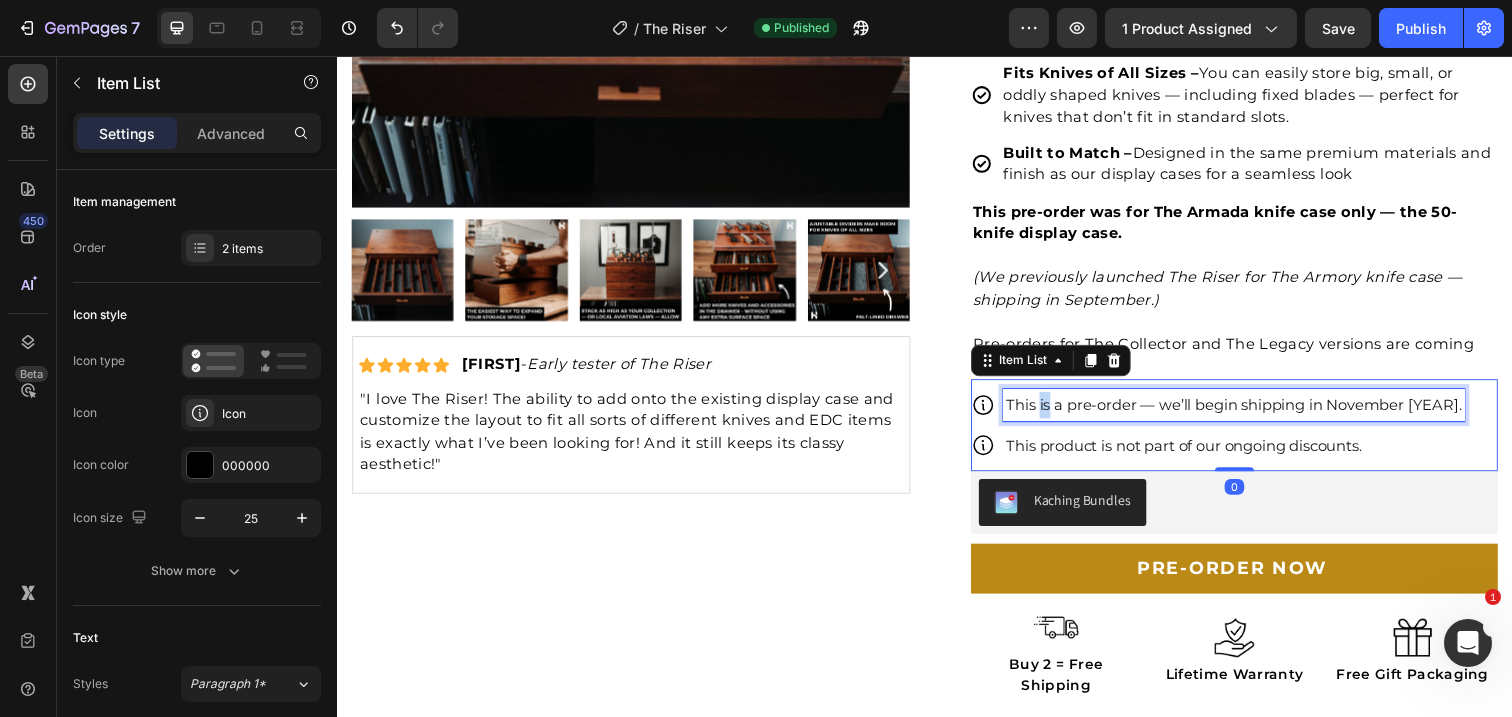 click on "This is a pre-order — we’ll begin shipping in November [YEAR]." at bounding box center (1252, 412) 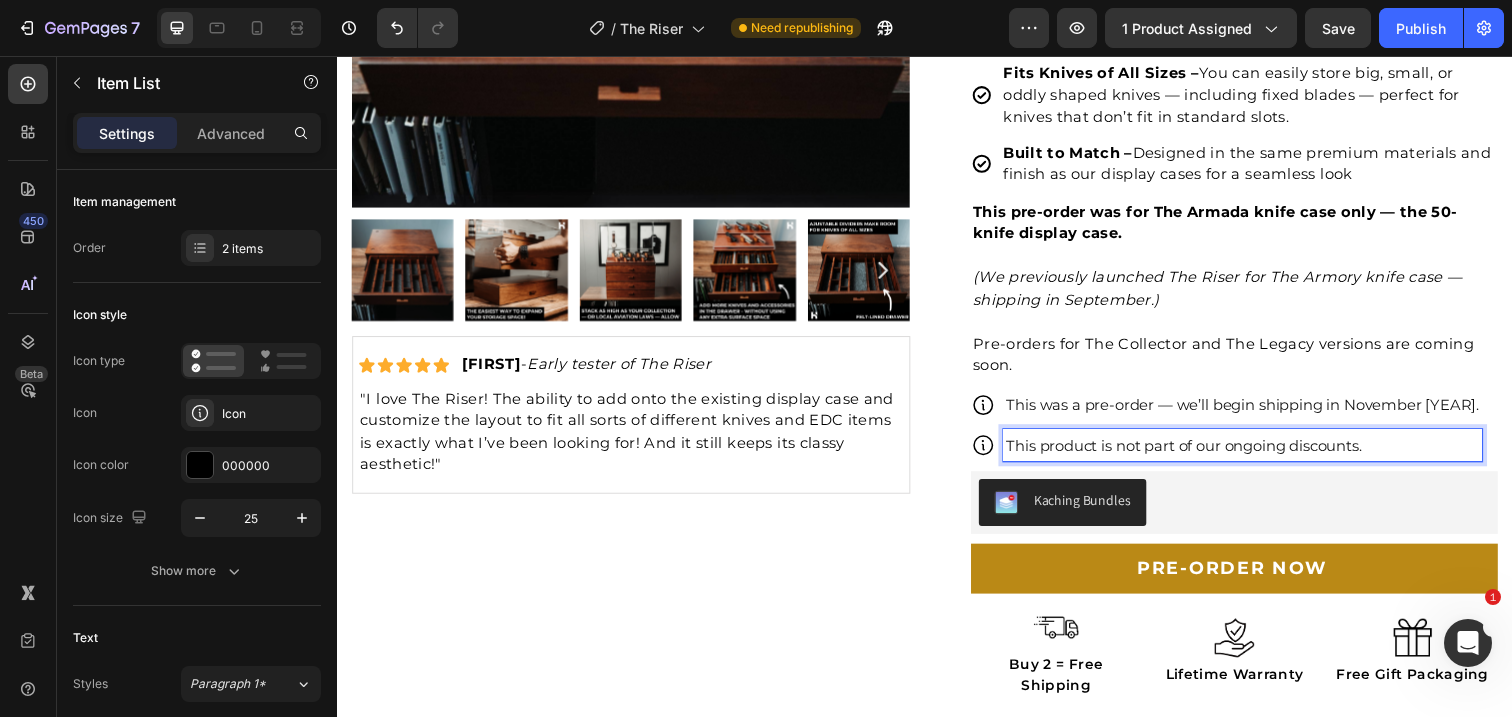 click on "This product is not part of our ongoing discounts." at bounding box center (1261, 453) 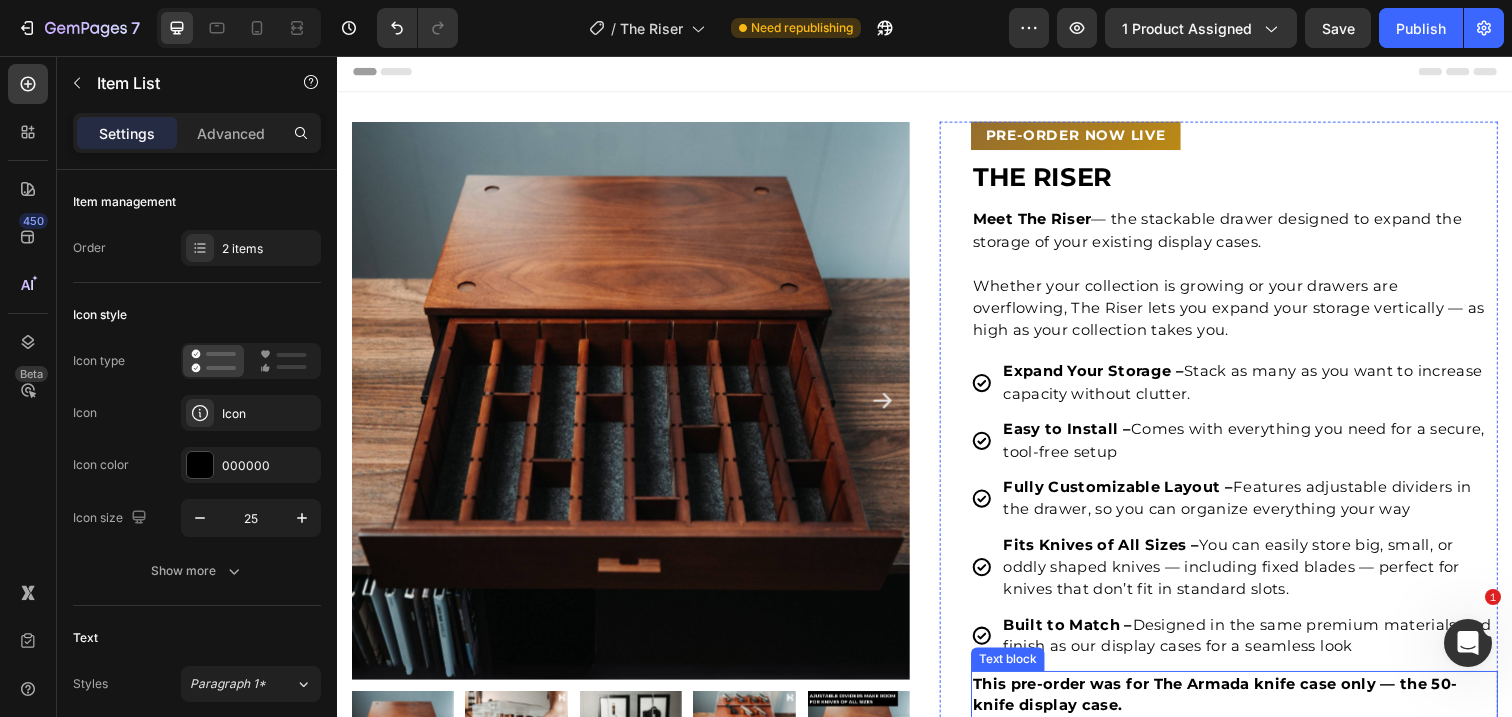 scroll, scrollTop: 0, scrollLeft: 0, axis: both 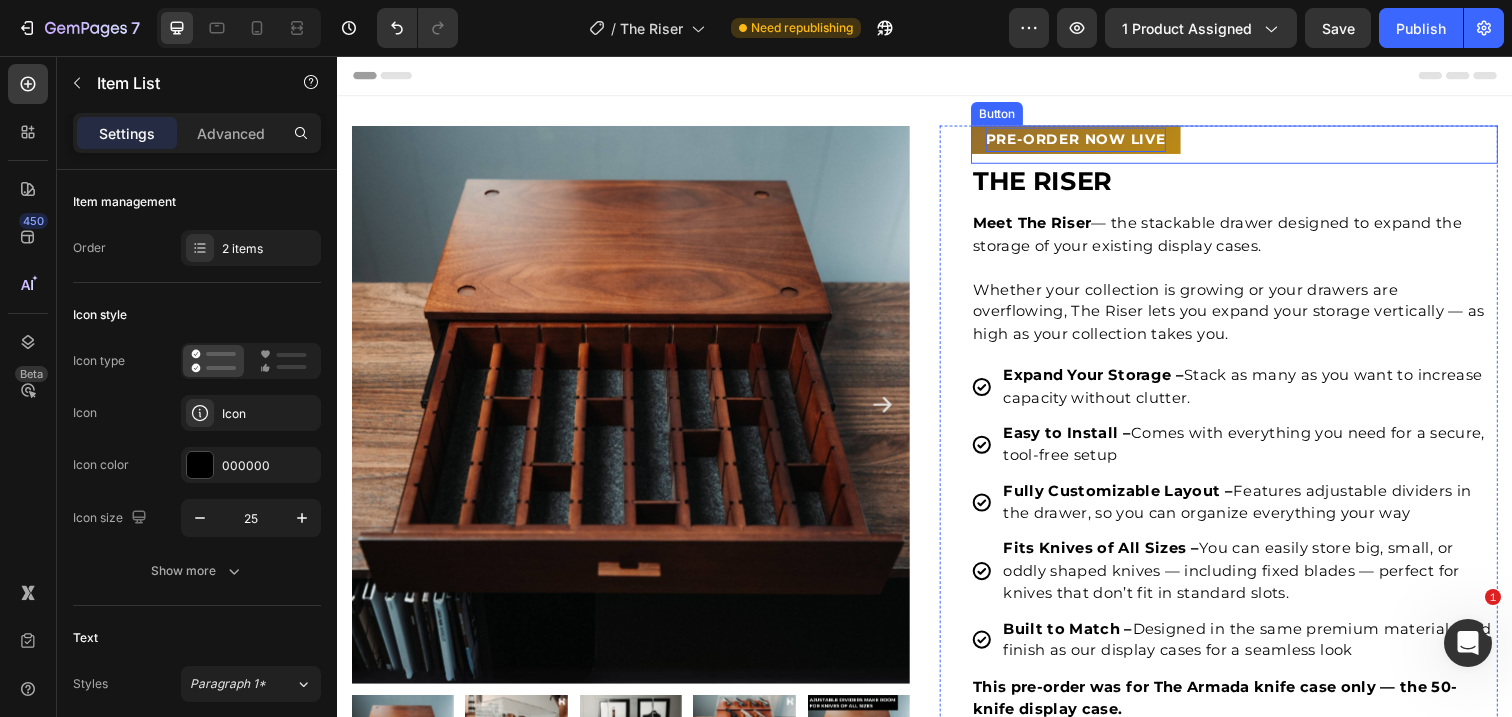 click on "PRe-ORDER NOW LIVE" at bounding box center [1091, 141] 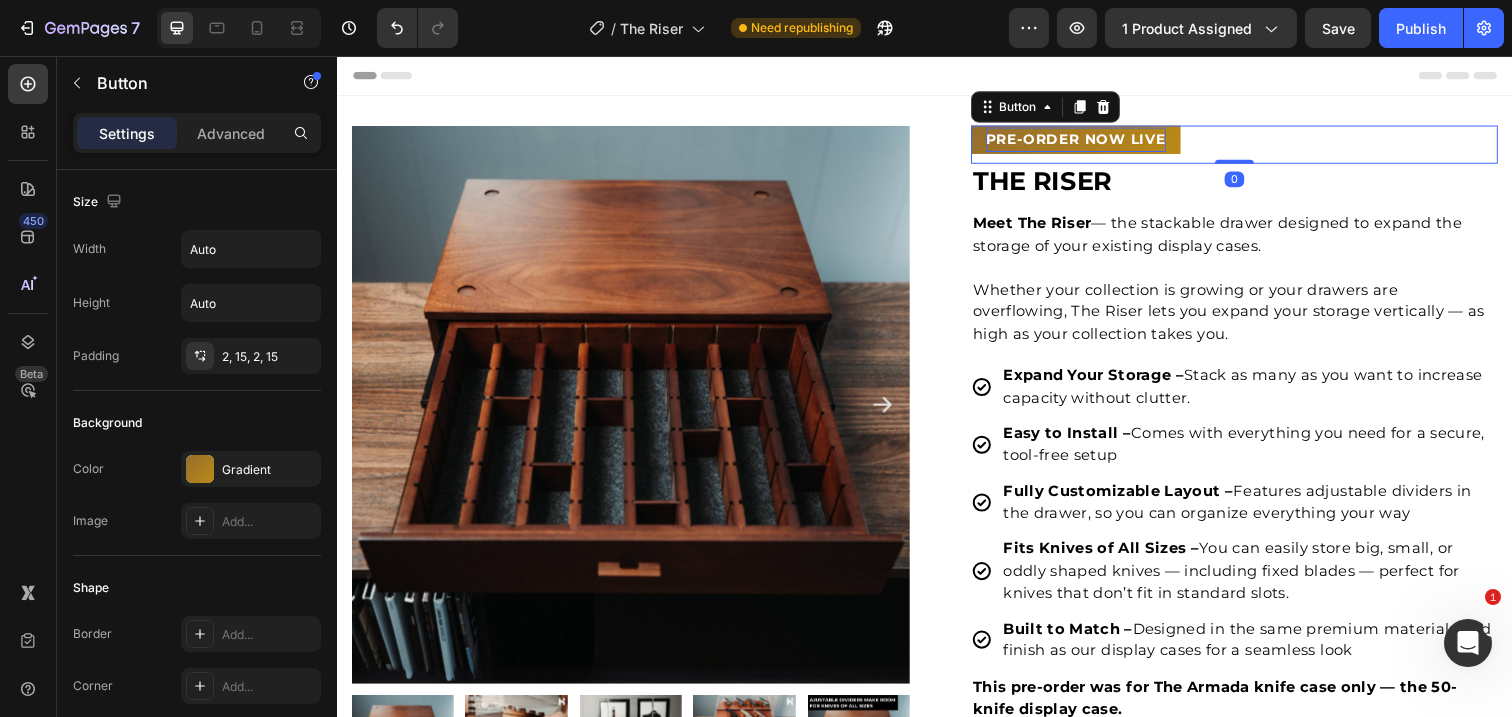 click on "PRe-ORDER NOW LIVE" at bounding box center (1091, 141) 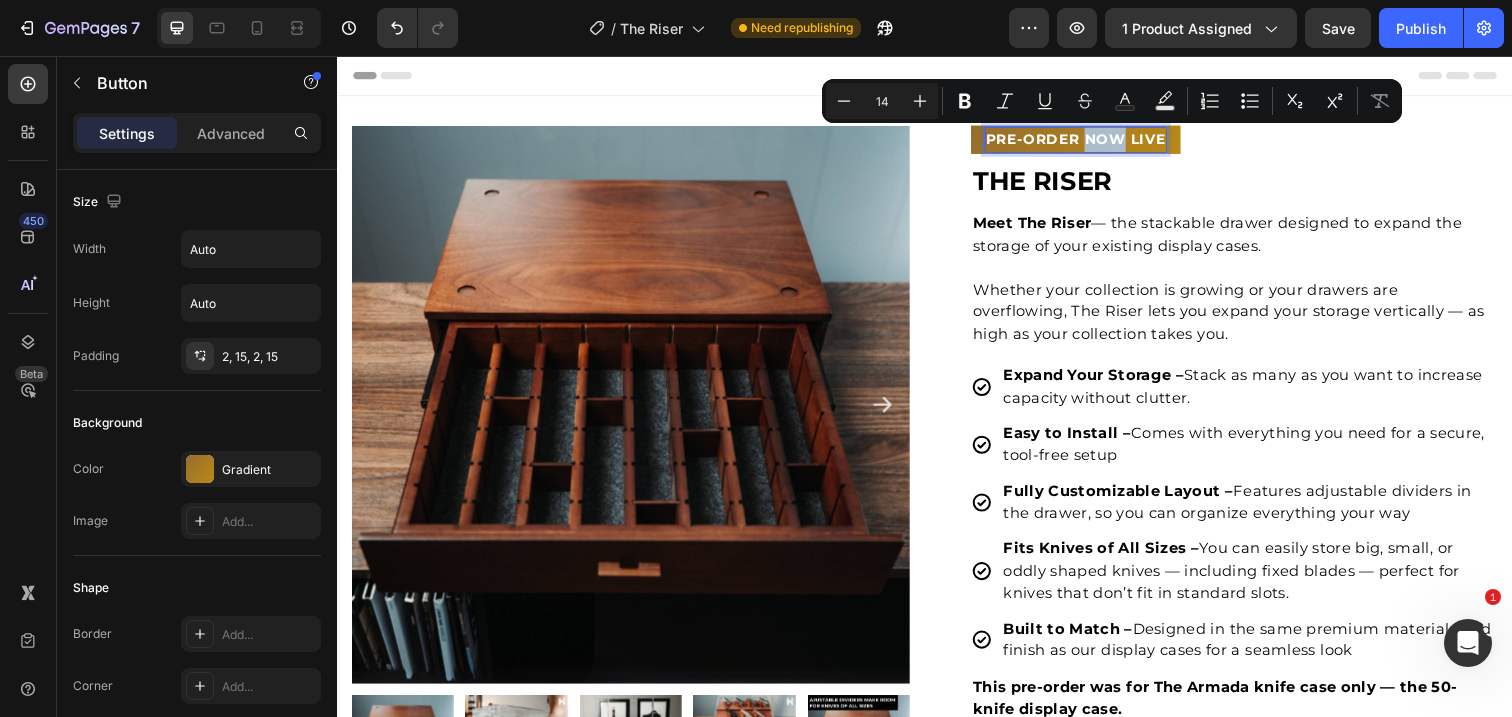 click on "PRe-ORDER NOW LIVE" at bounding box center [1091, 141] 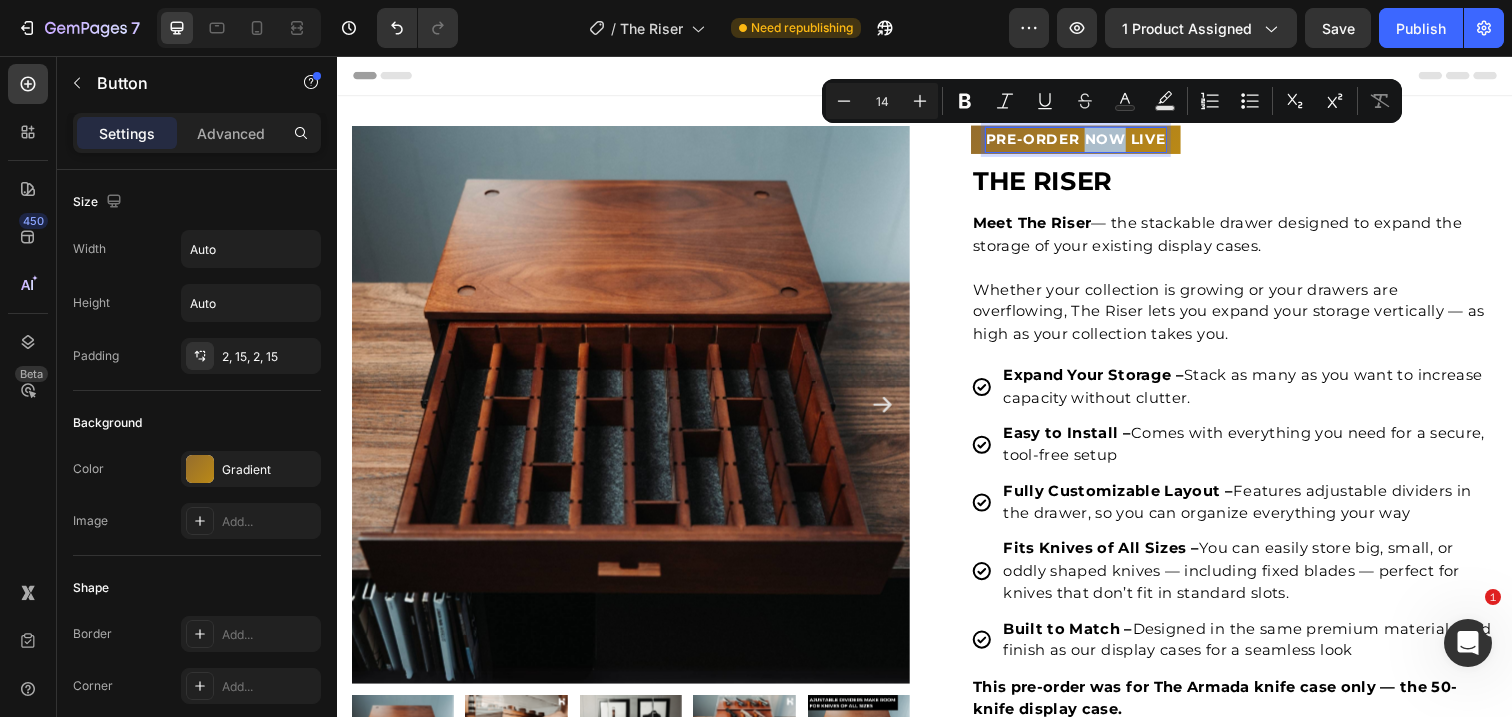 click on "PRe-ORDER NOW LIVE" at bounding box center [1091, 141] 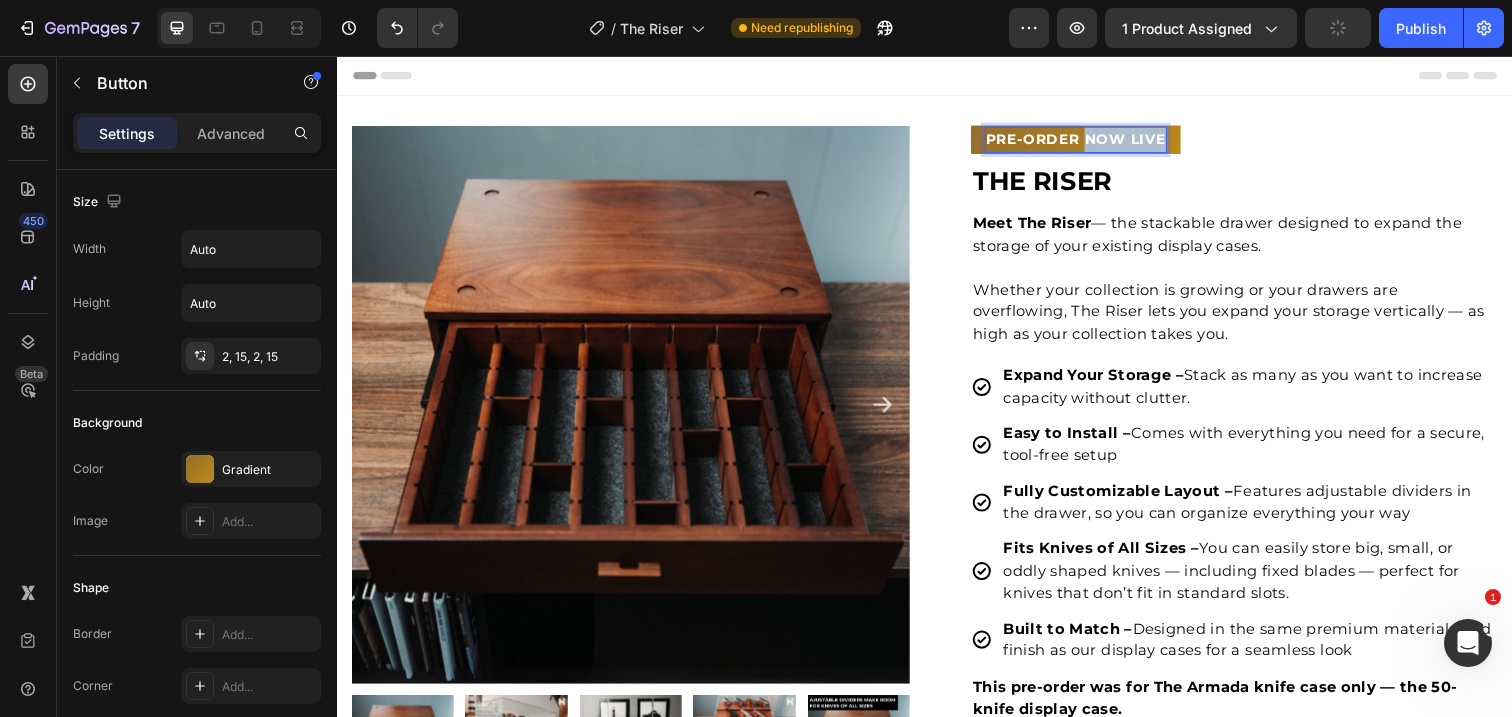 drag, startPoint x: 1099, startPoint y: 138, endPoint x: 1186, endPoint y: 138, distance: 87 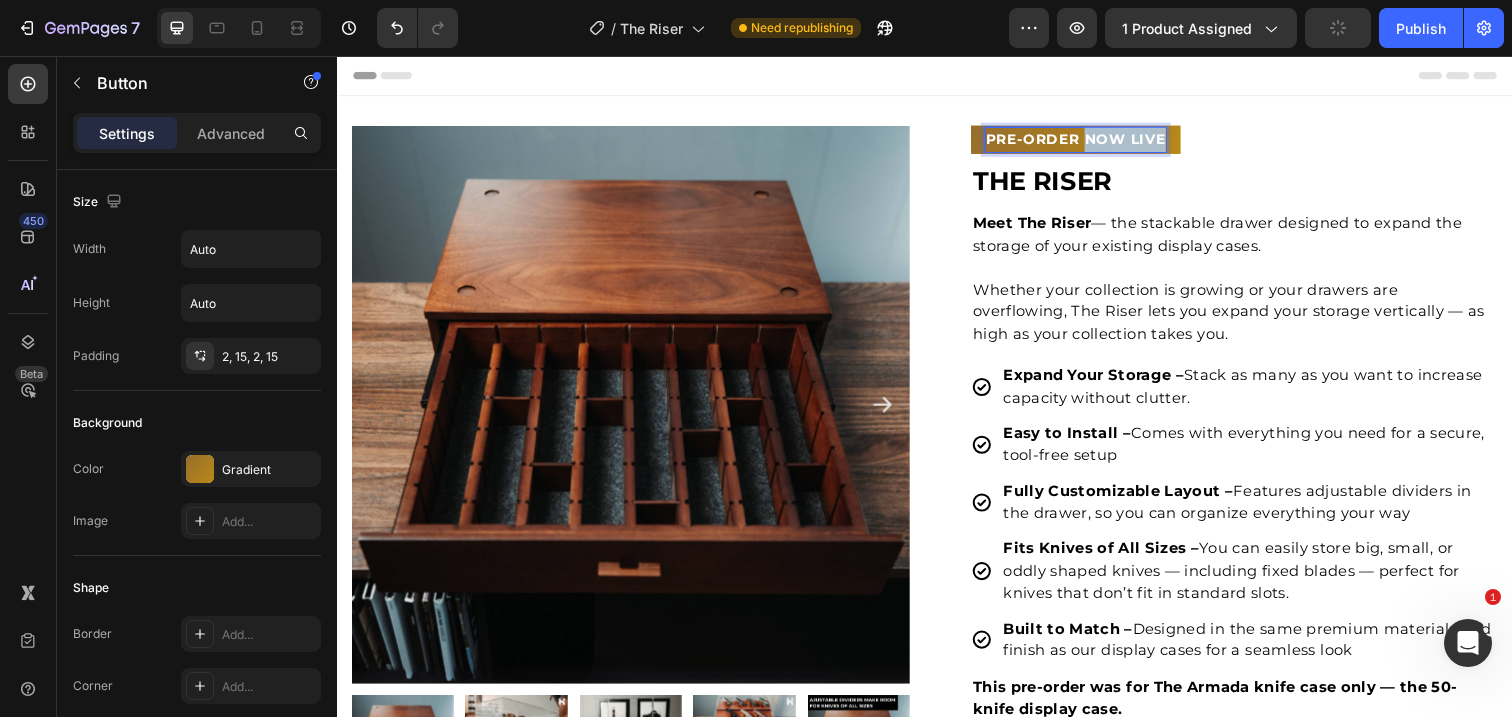 click on "PRe-ORDER NOW LIVE" at bounding box center (1091, 141) 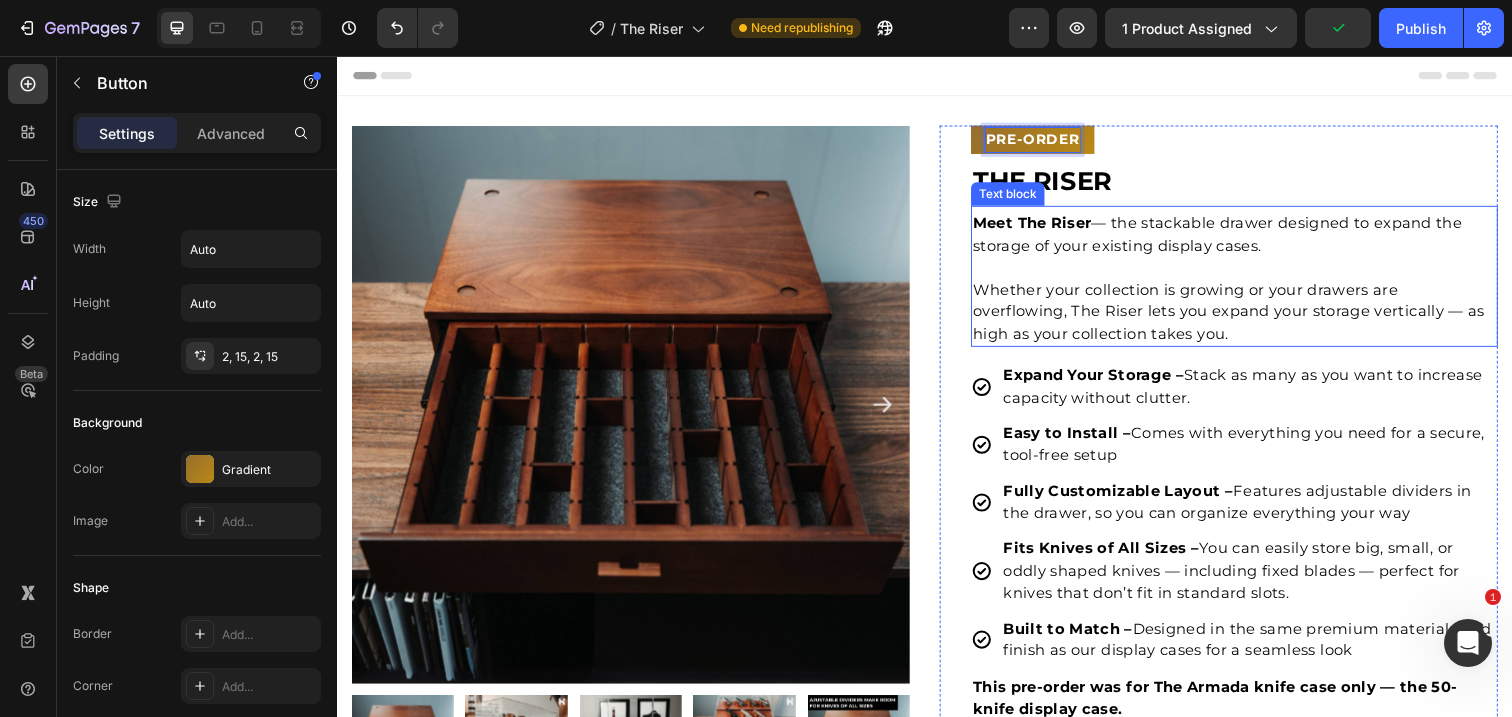 click on "Whether your collection is growing or your drawers are overflowing, The Riser lets you expand your storage vertically — as high as your collection takes you." at bounding box center (1253, 318) 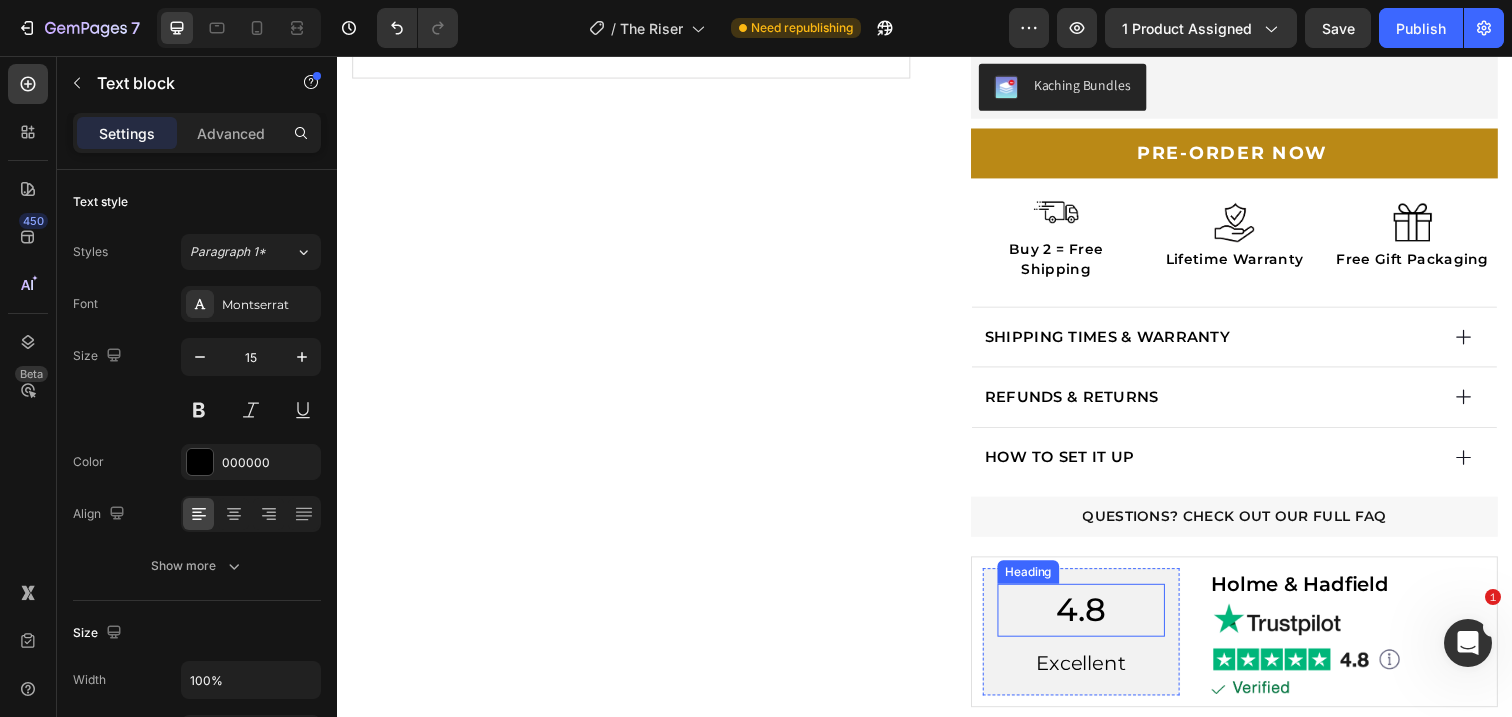scroll, scrollTop: 907, scrollLeft: 0, axis: vertical 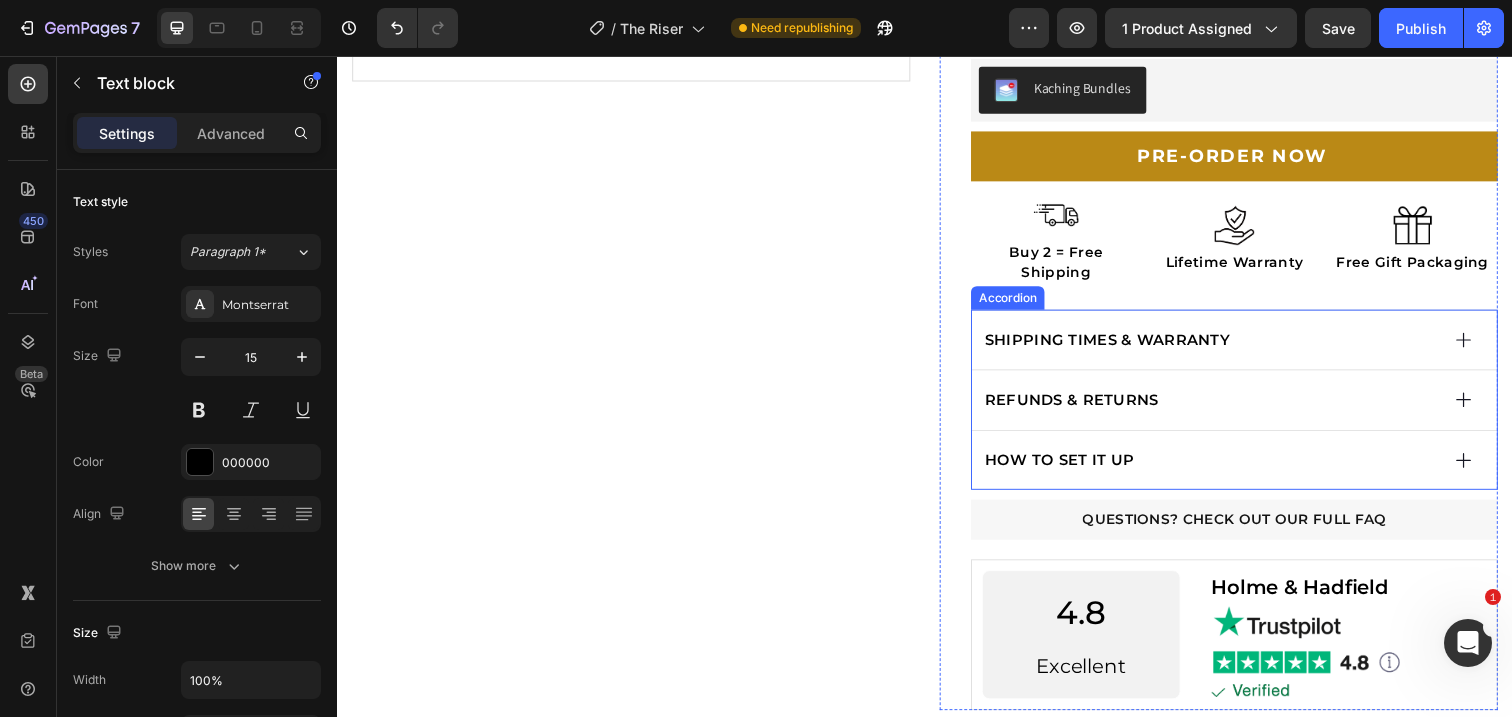 click on "REFUNDS & RETURNS" at bounding box center [1253, 407] 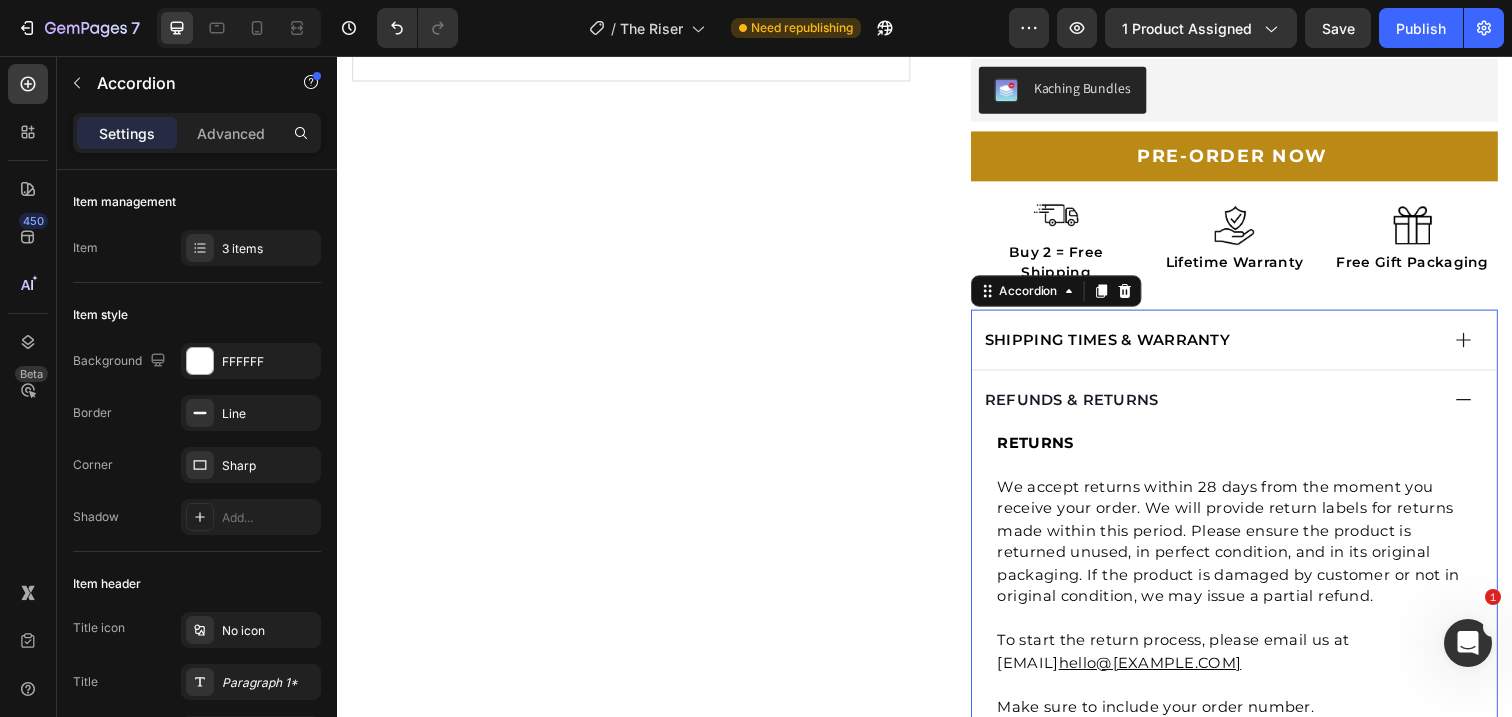 click on "REFUNDS & RETURNS" at bounding box center [1253, 407] 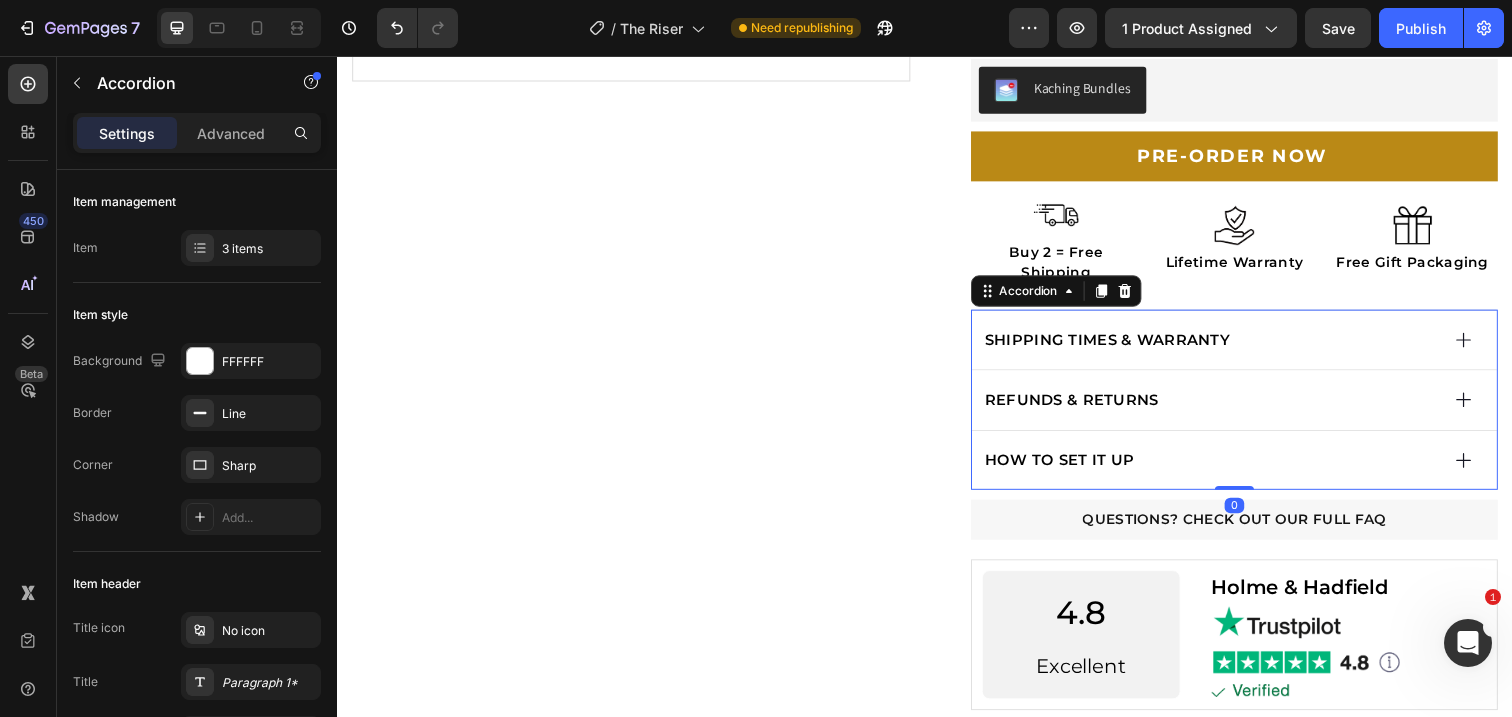 click on "SHIPPING TIMES & WARRANTY" at bounding box center [1228, 346] 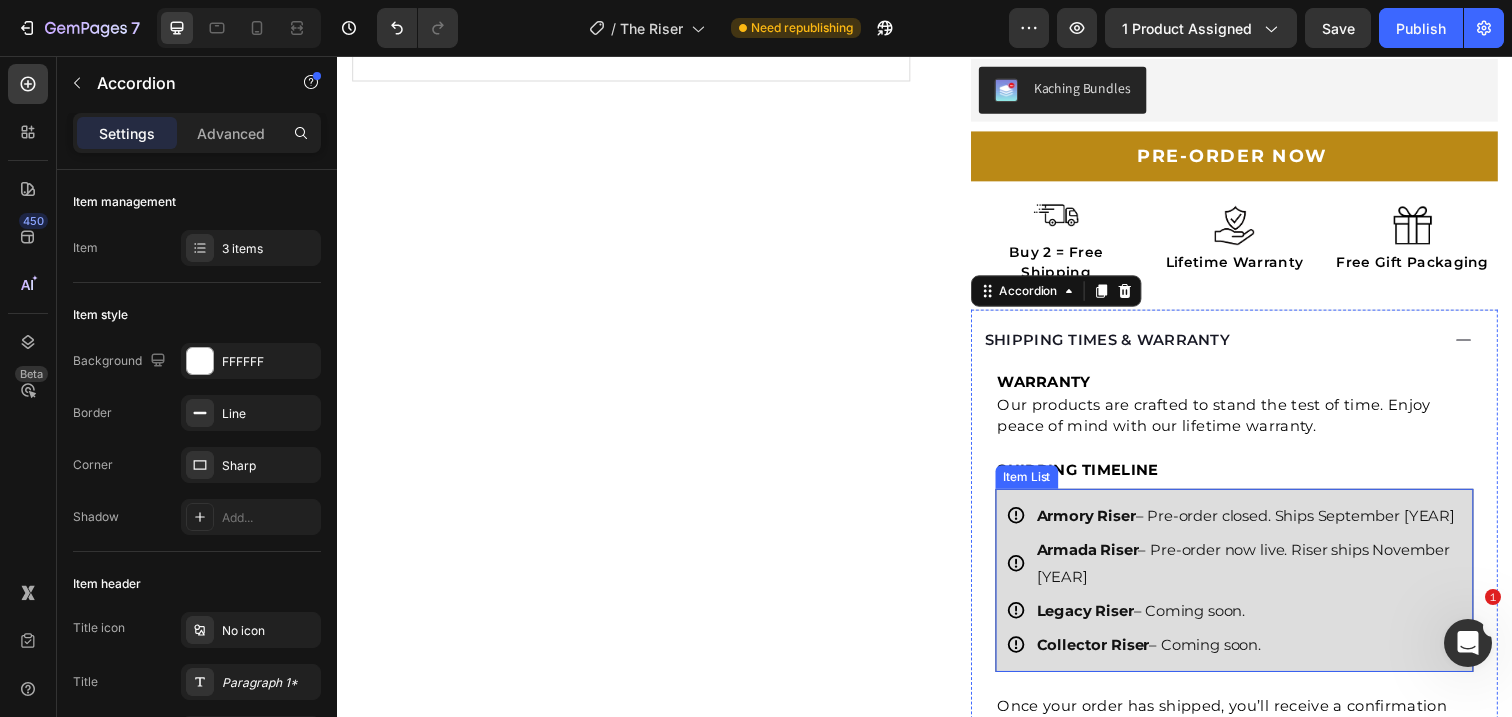 click on "Armada Riser  – Pre-order now live. Riser ships November [YEAR]" at bounding box center [1267, 574] 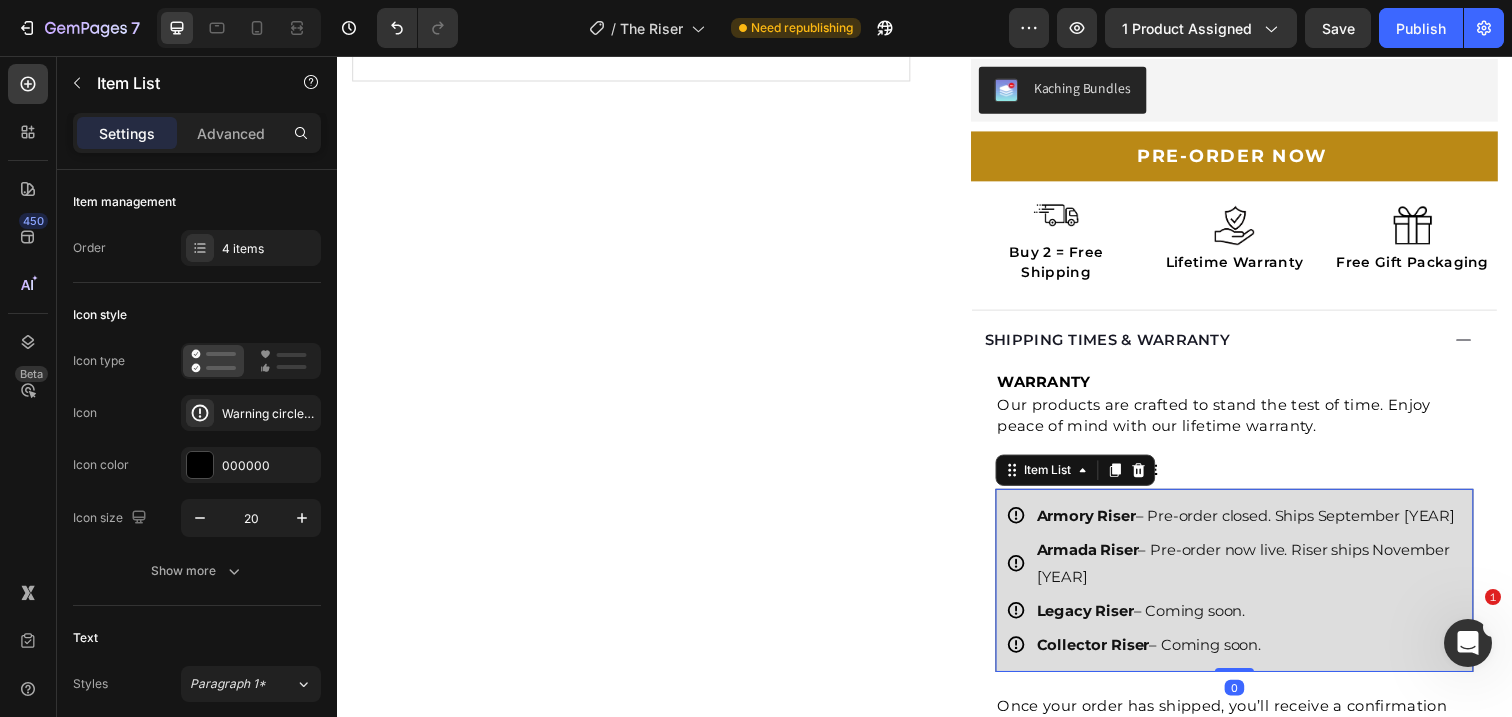 click on "Armada Riser  – Pre-order now live. Riser ships November [YEAR]" at bounding box center (1267, 574) 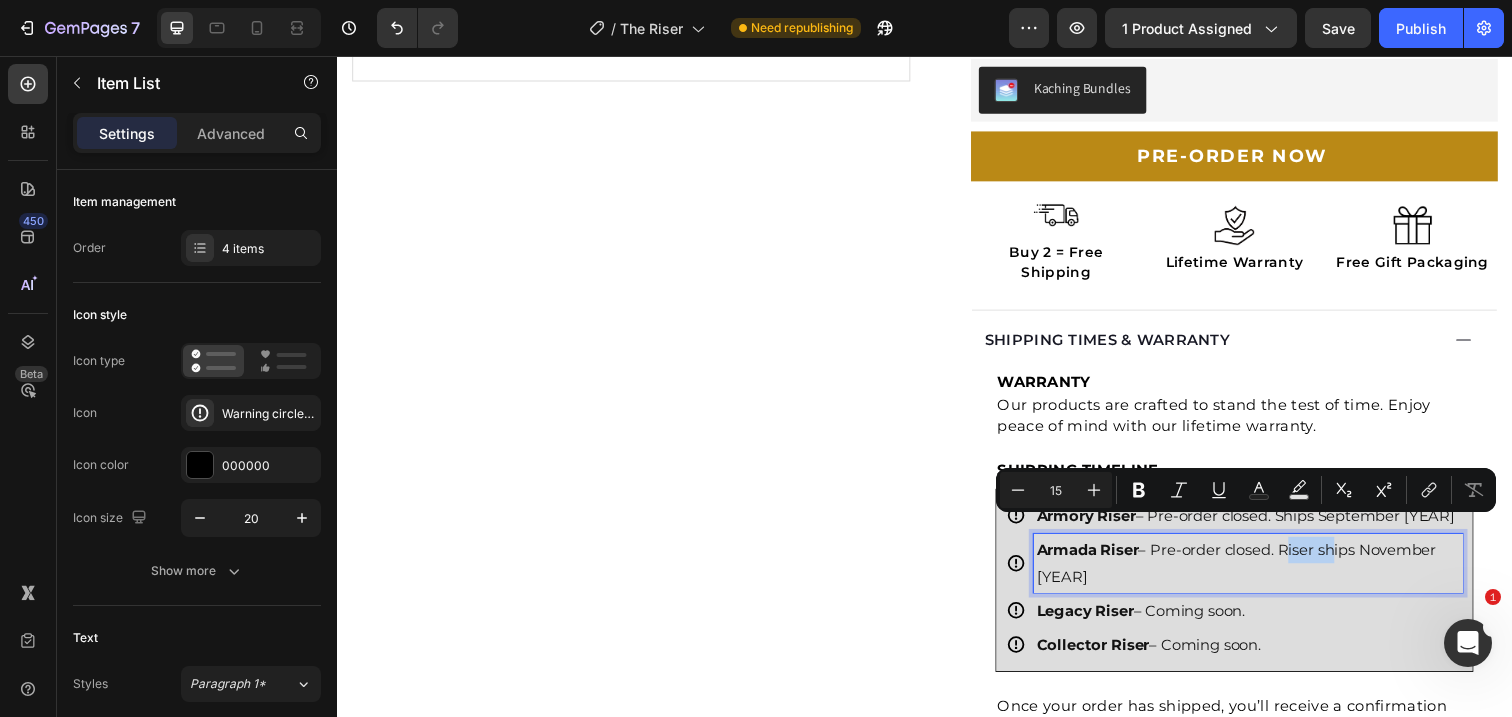 drag, startPoint x: 1352, startPoint y: 541, endPoint x: 1305, endPoint y: 540, distance: 47.010635 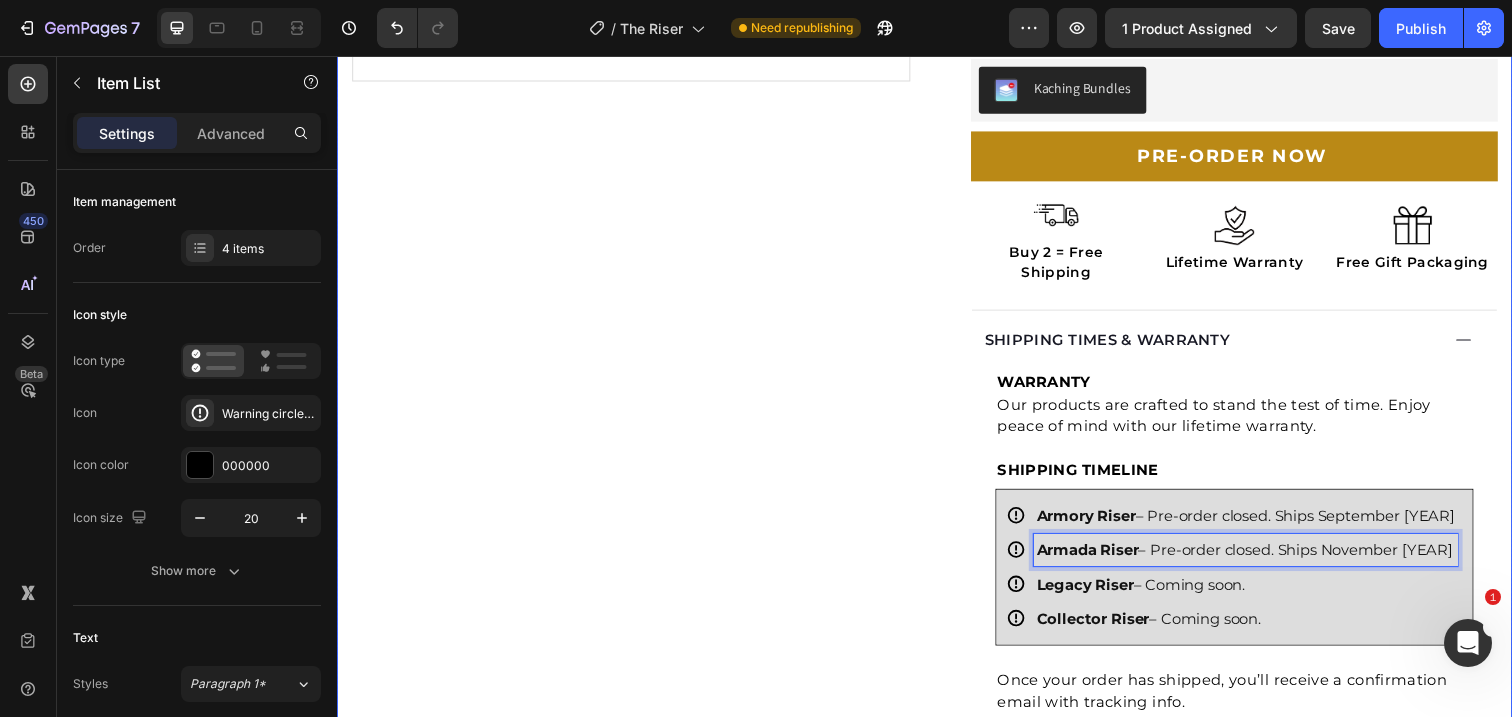 click on "Product Images Icon Icon Icon Icon Icon Icon List Husain - Early tester of The Riser Text Block Row Row "I love The Riser! The ability to add onto the existing display case and customize the layout to fit all sorts of different knives and EDC items is exactly what I’ve been looking for! And it still keeps its classy aesthetic!" Text Block Row Row Row PRe-ORDER Button THE RISER Text block Meet The Riser — the stackable drawer designed to expand the storage of your existing display cases. Whether your collection is growing or your drawers are overflowing, The Riser lets you expand your storage vertically — as high as your collection takes you. Text block
Expand Your Storage – Stack as many as you want to increase capacity without clutter.
Easy to Install – Comes with everything you need for a secure, tool-free setup
Fully Customizable Layout –
Row" at bounding box center [937, 513] 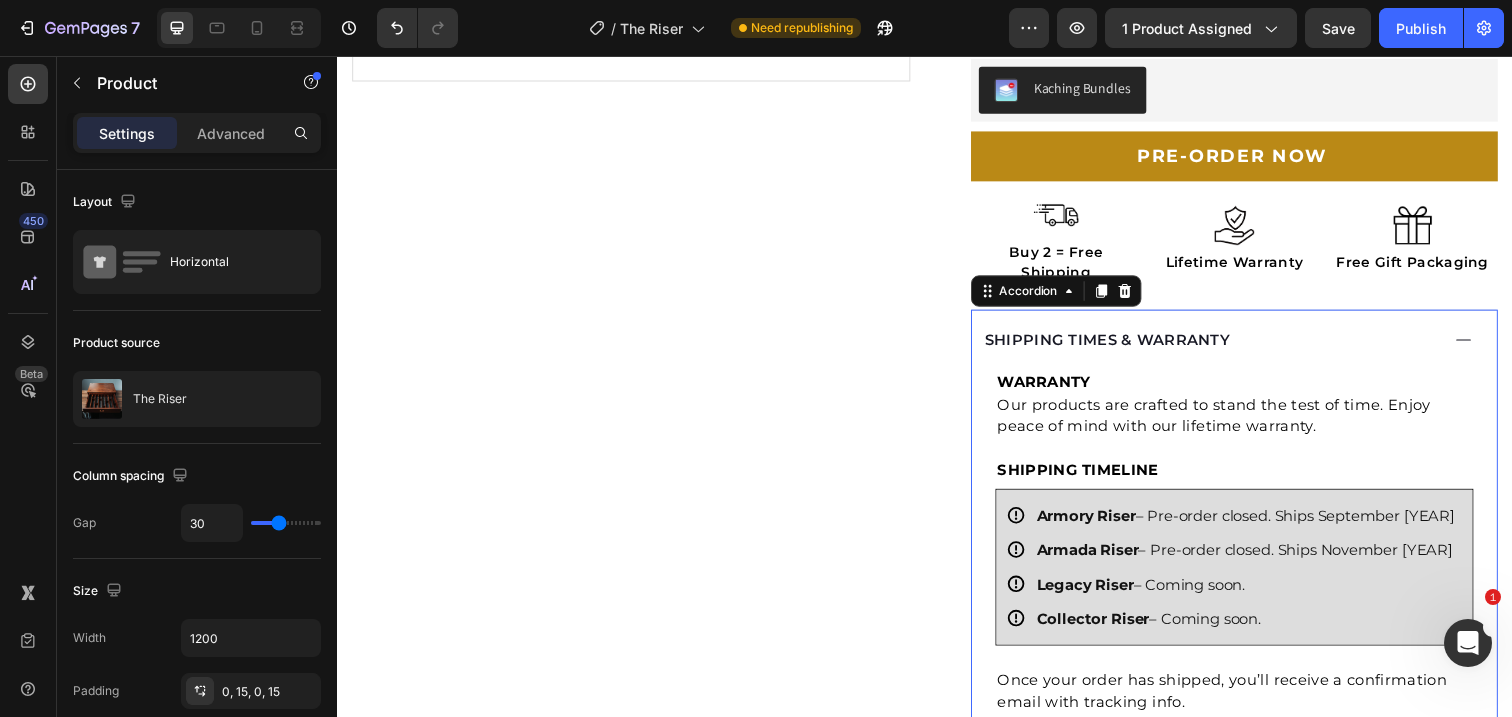 click on "SHIPPING TIMES & WARRANTY" at bounding box center [1228, 346] 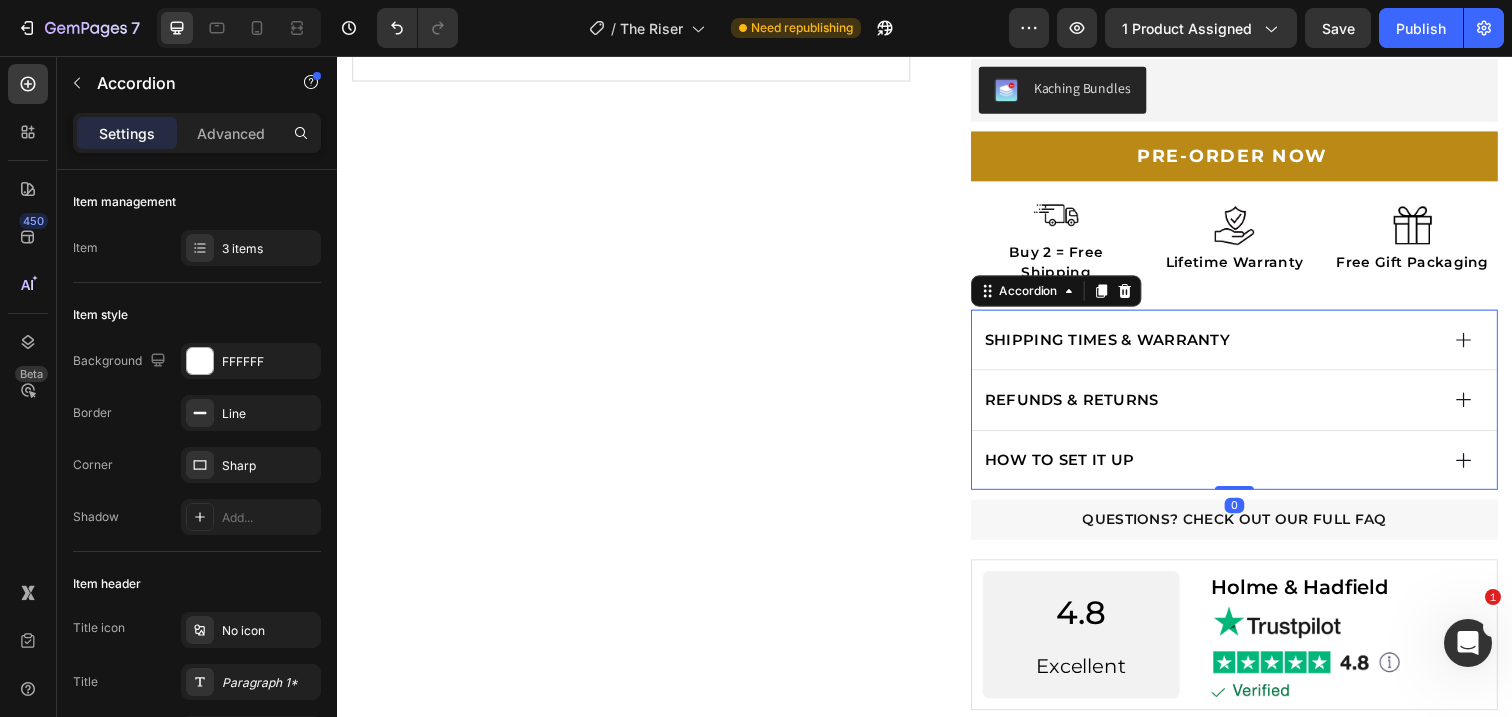 click on "SHIPPING TIMES & WARRANTY" at bounding box center (1228, 346) 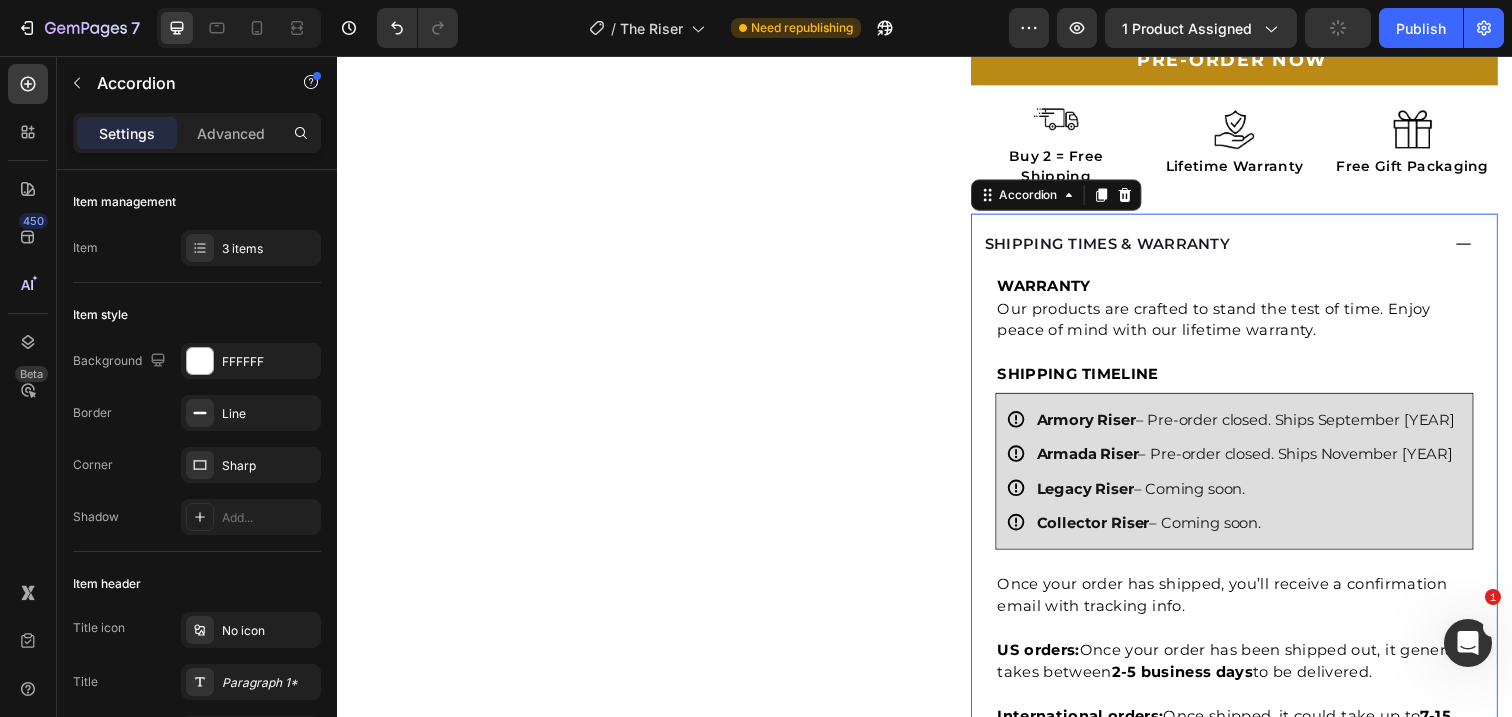 click on "SHIPPING TIMES & WARRANTY" at bounding box center (1228, 248) 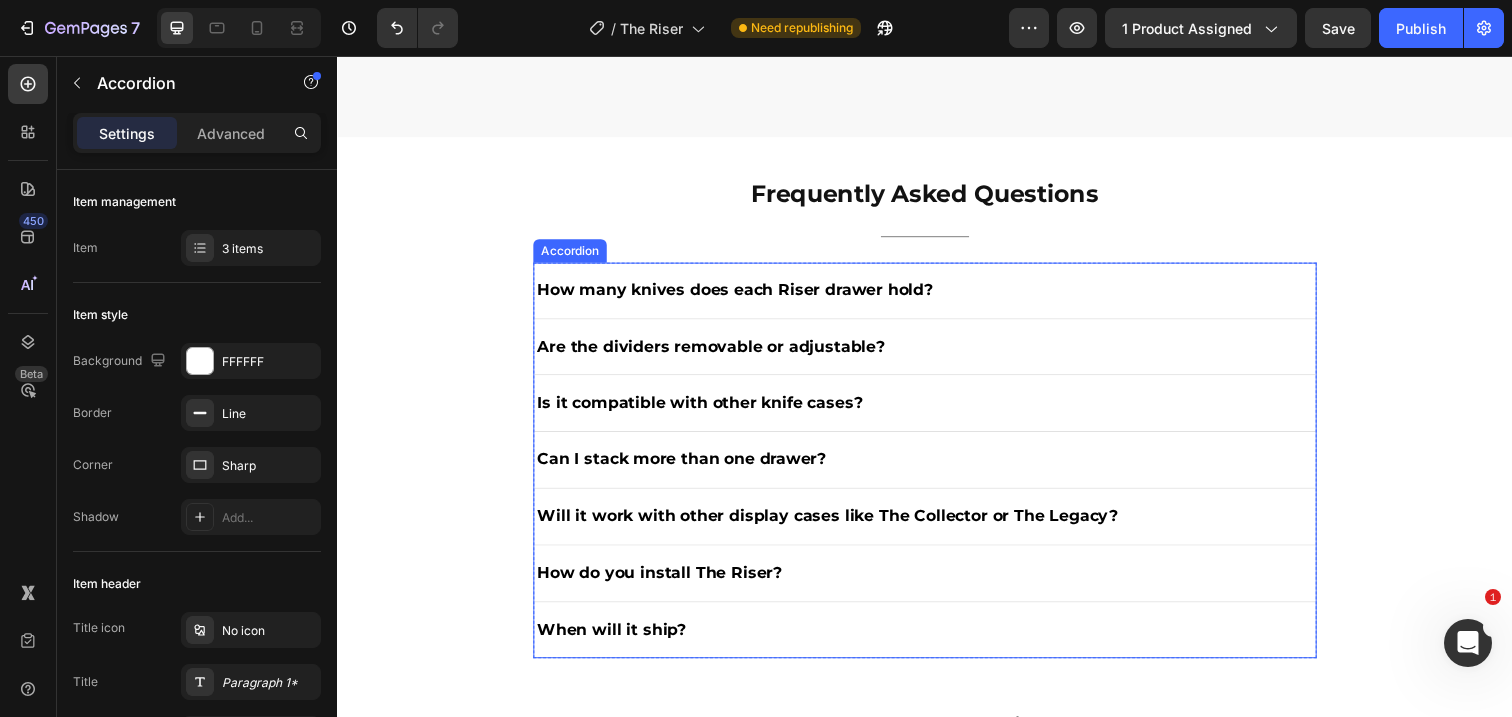 scroll, scrollTop: 2628, scrollLeft: 0, axis: vertical 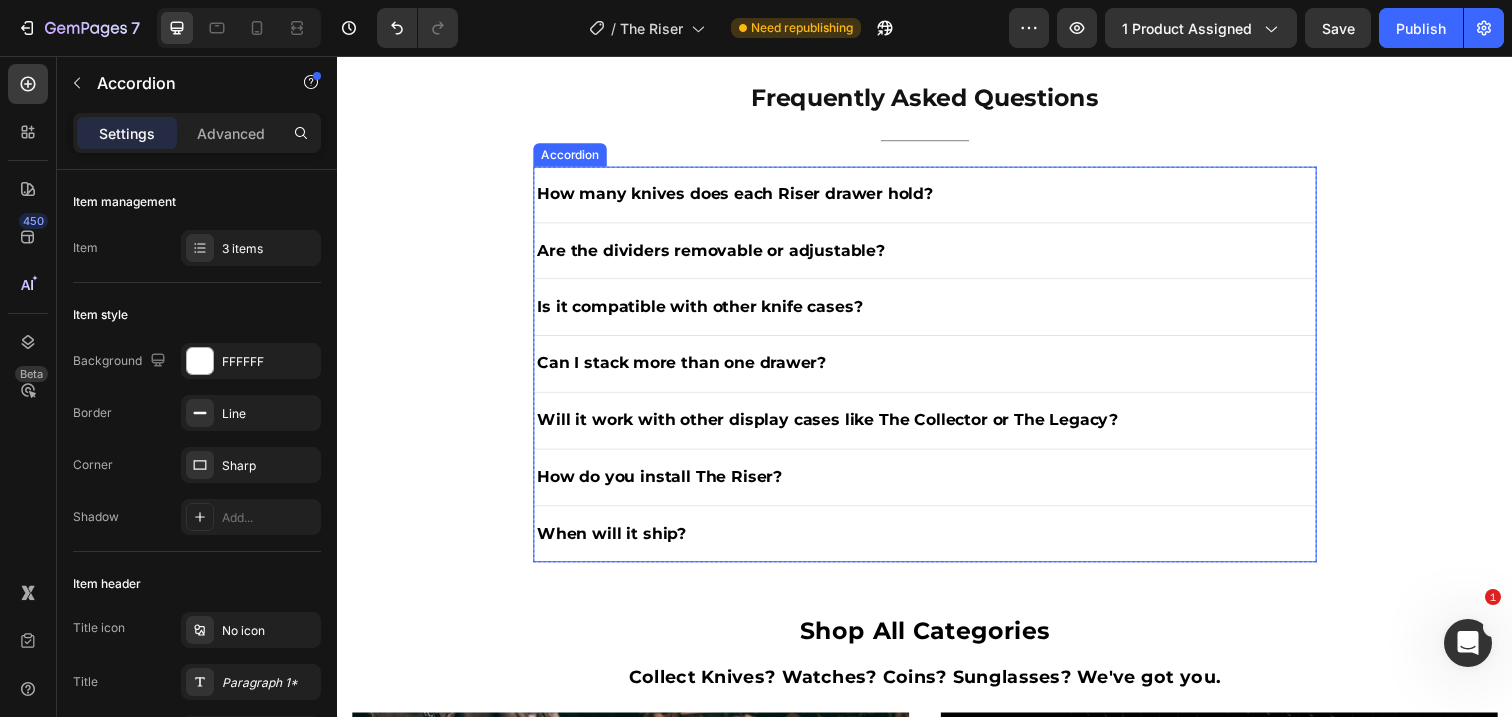 click on "How do you install The Riser?" at bounding box center (937, 486) 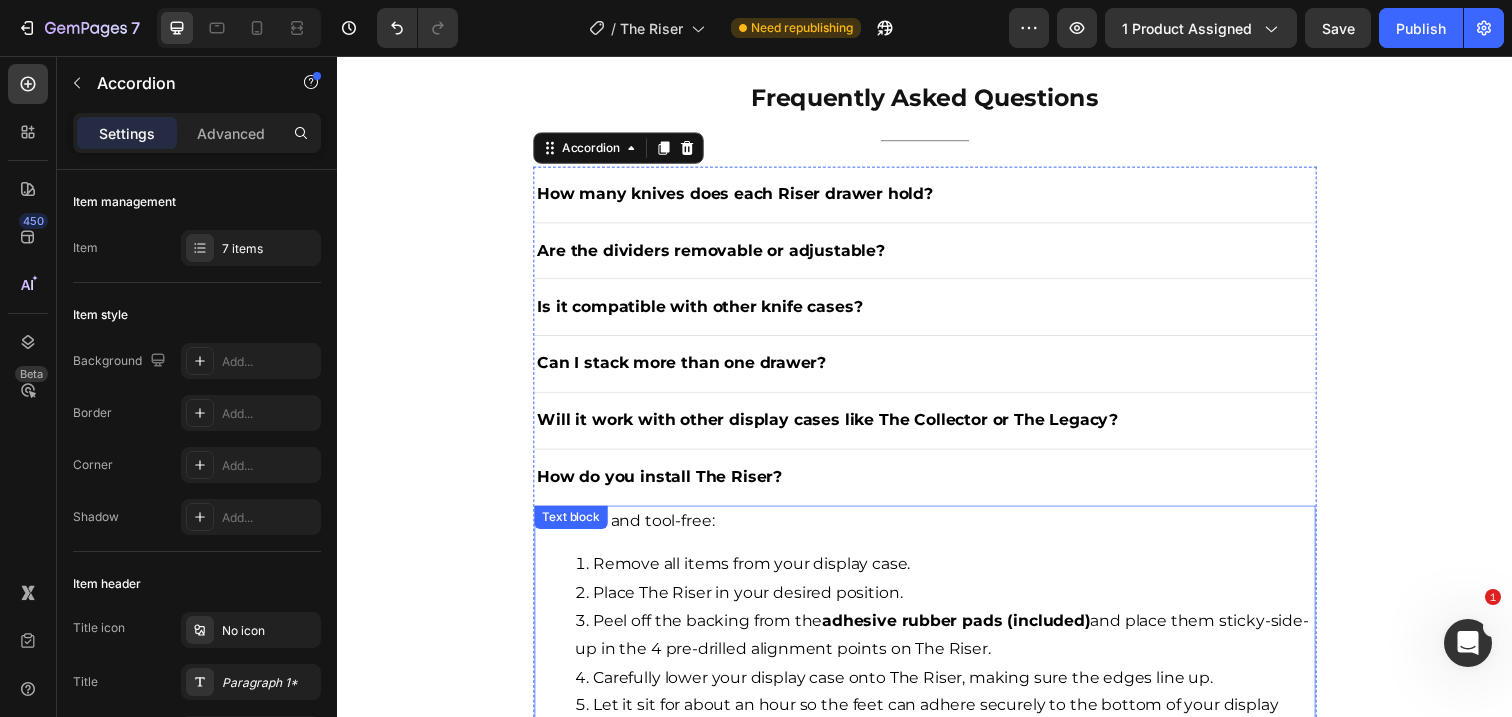 click on "How do you install The Riser?" at bounding box center [937, 486] 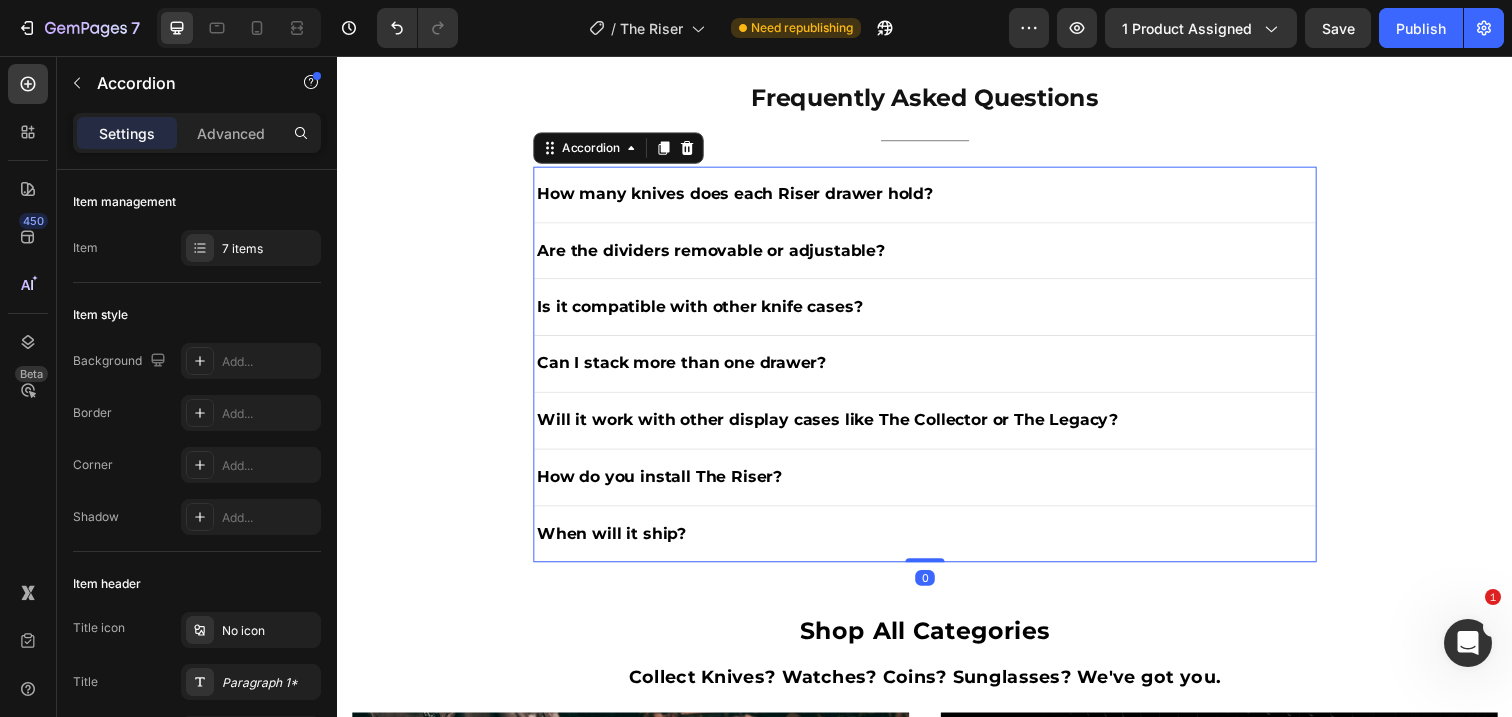 click on "When will it ship?" at bounding box center (937, 544) 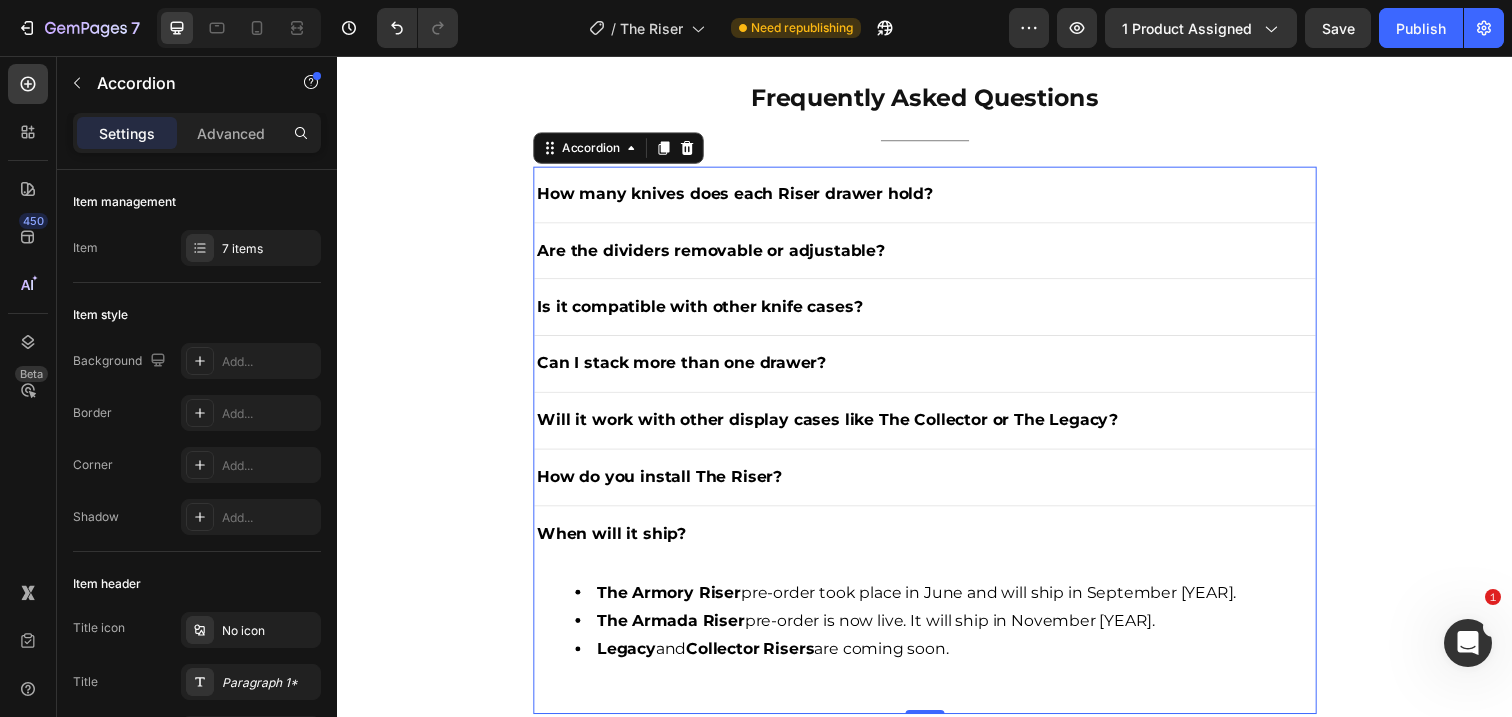 click on "Will it work with other display cases like The Collector or The Legacy?" at bounding box center [937, 428] 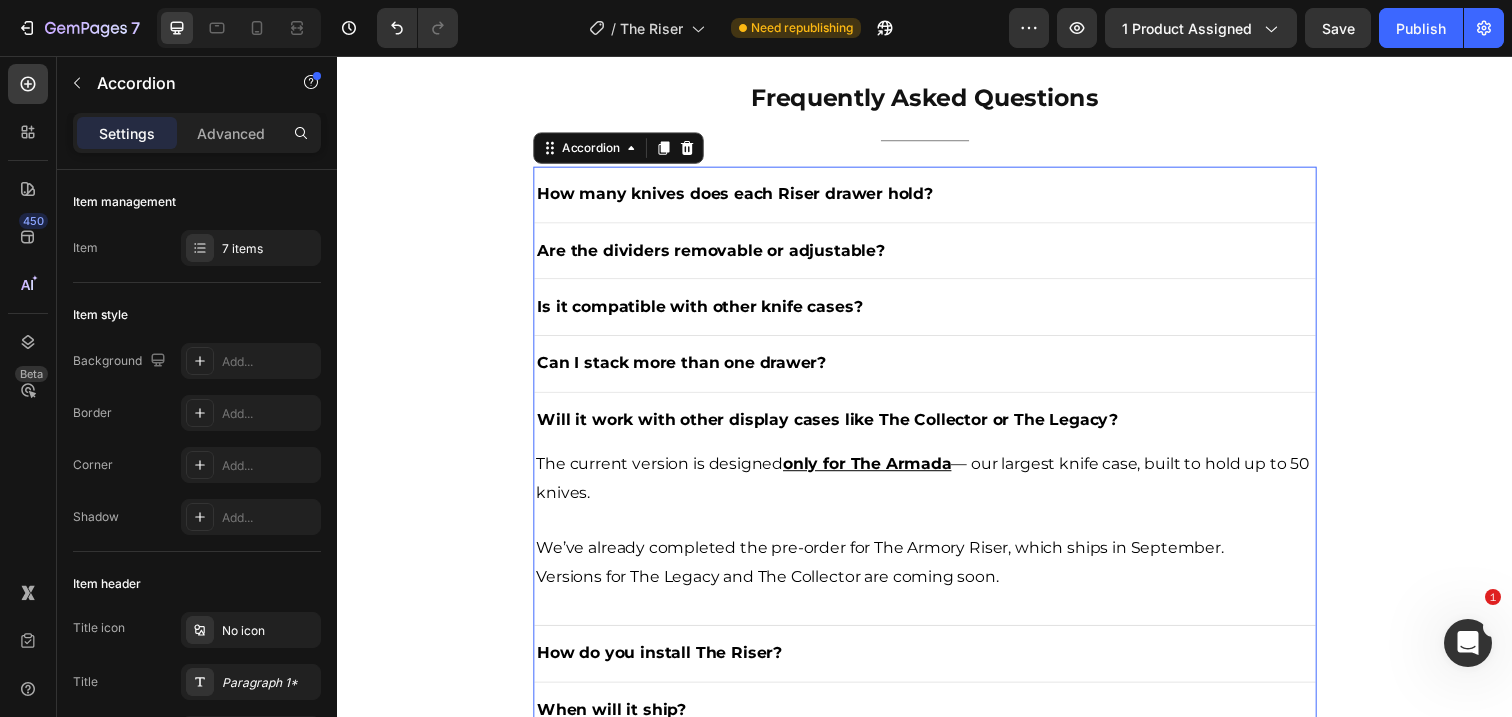 click on "Will it work with other display cases like The Collector or The Legacy?" at bounding box center (937, 428) 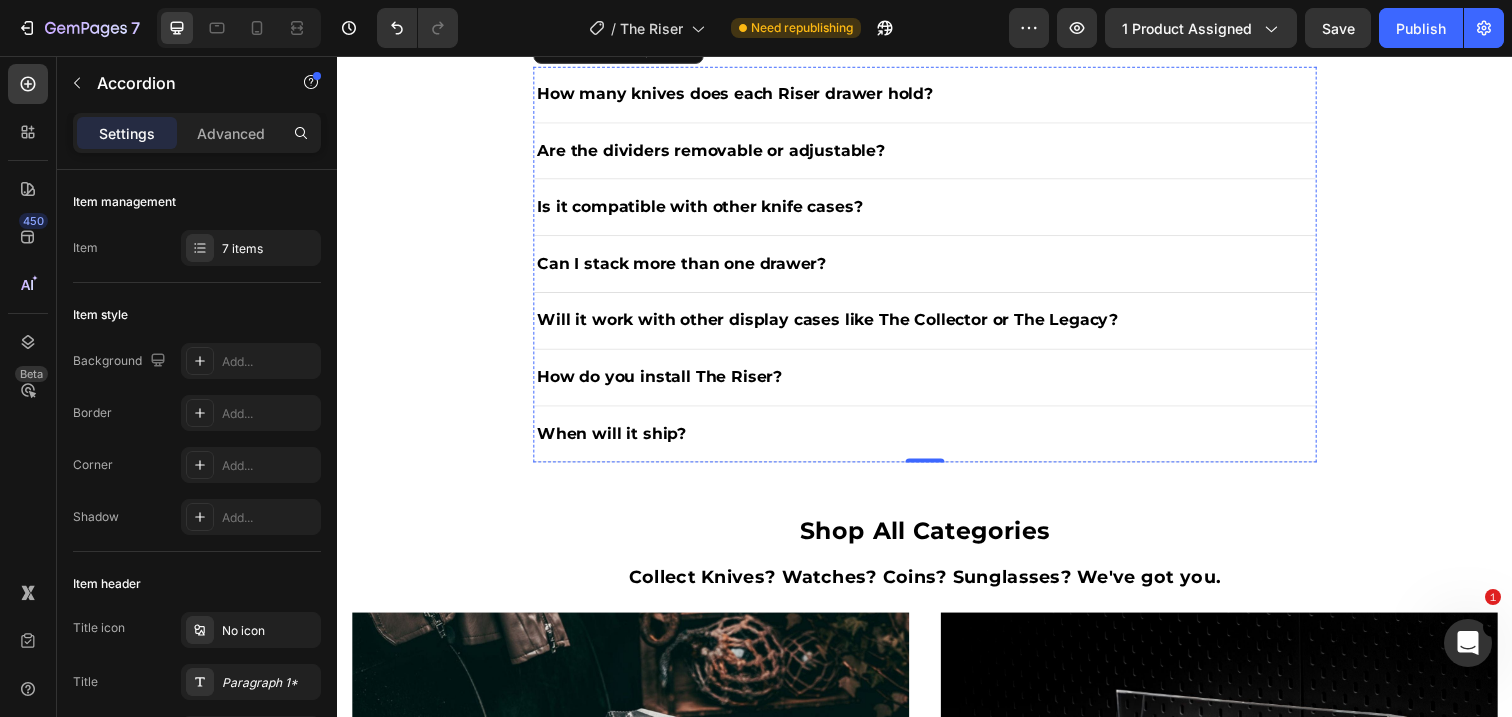 scroll, scrollTop: 2731, scrollLeft: 0, axis: vertical 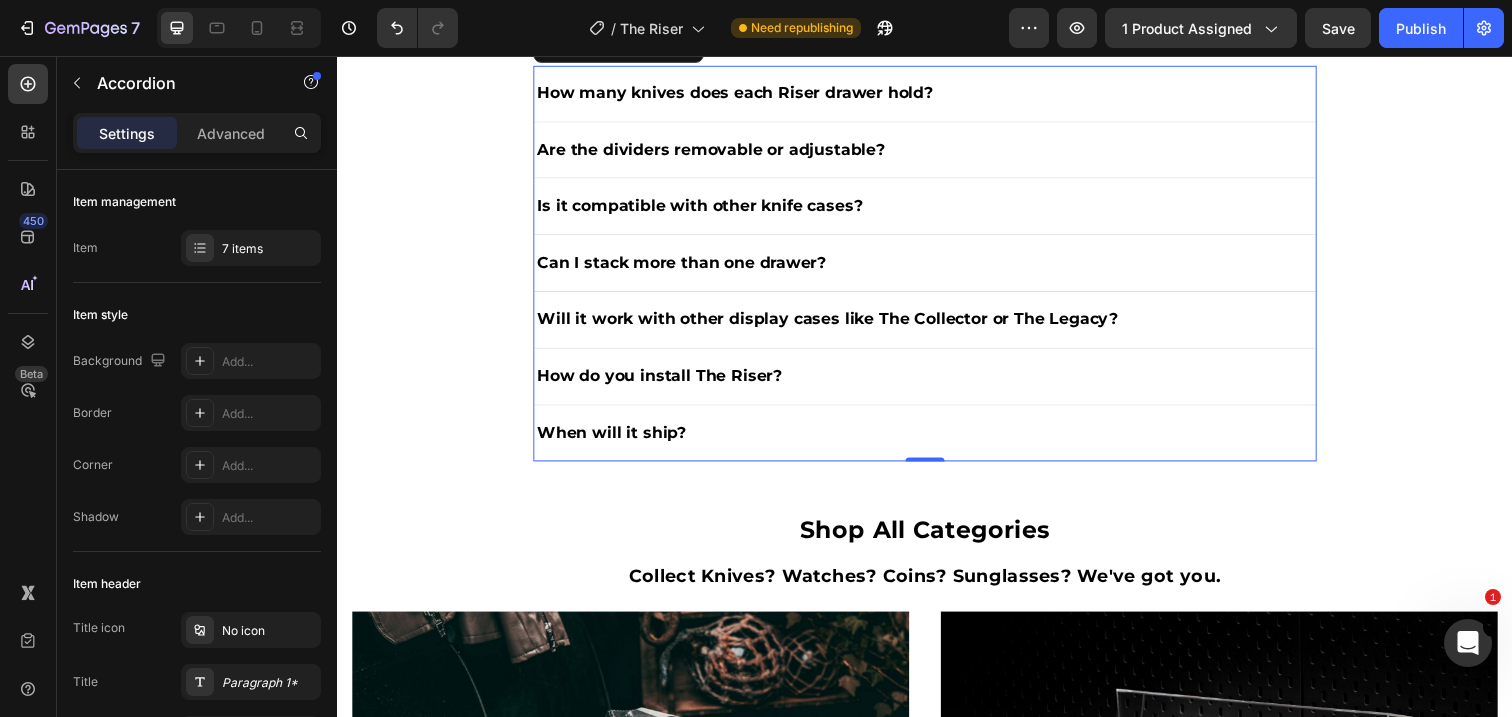 click on "When will it ship?" at bounding box center [937, 441] 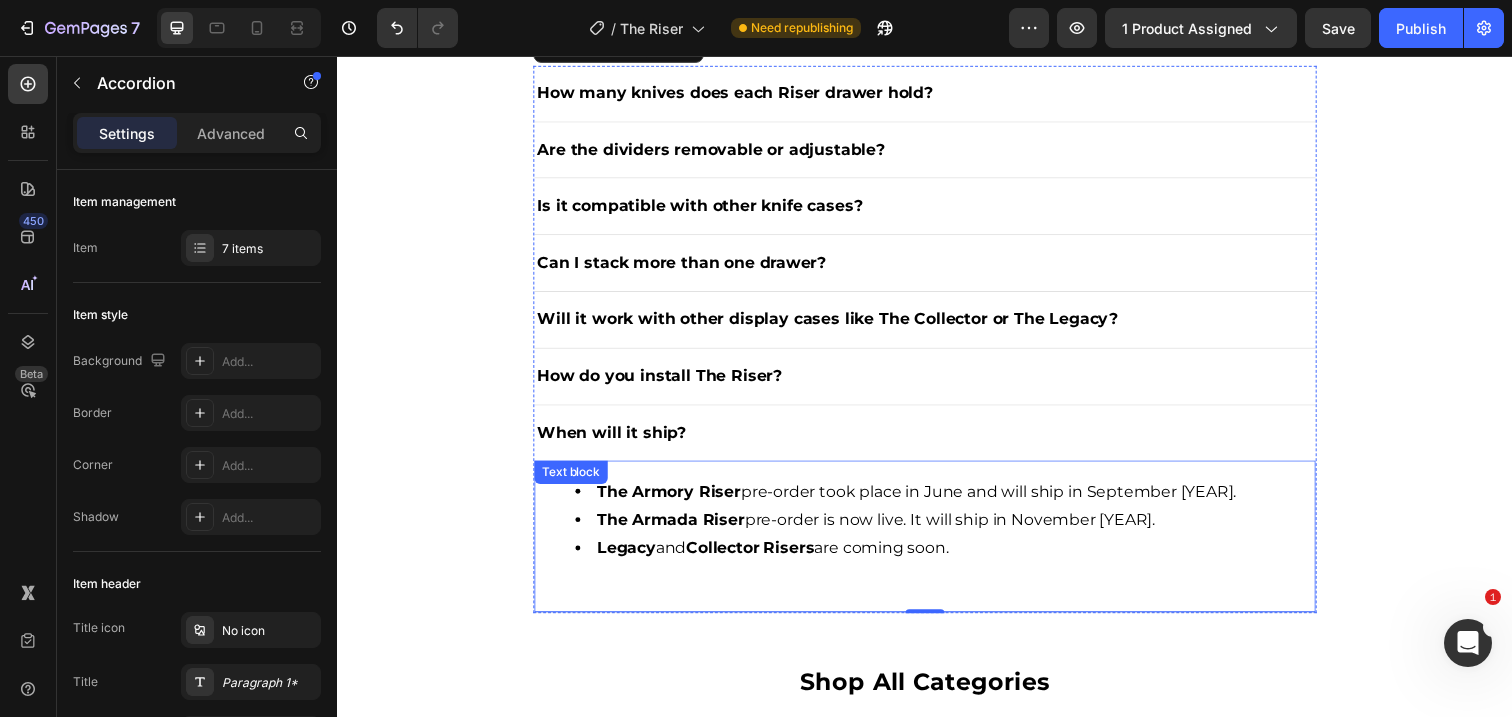 click on "The Armory Riser  pre-order took place in June and will ship in September [YEAR]." at bounding box center (957, 501) 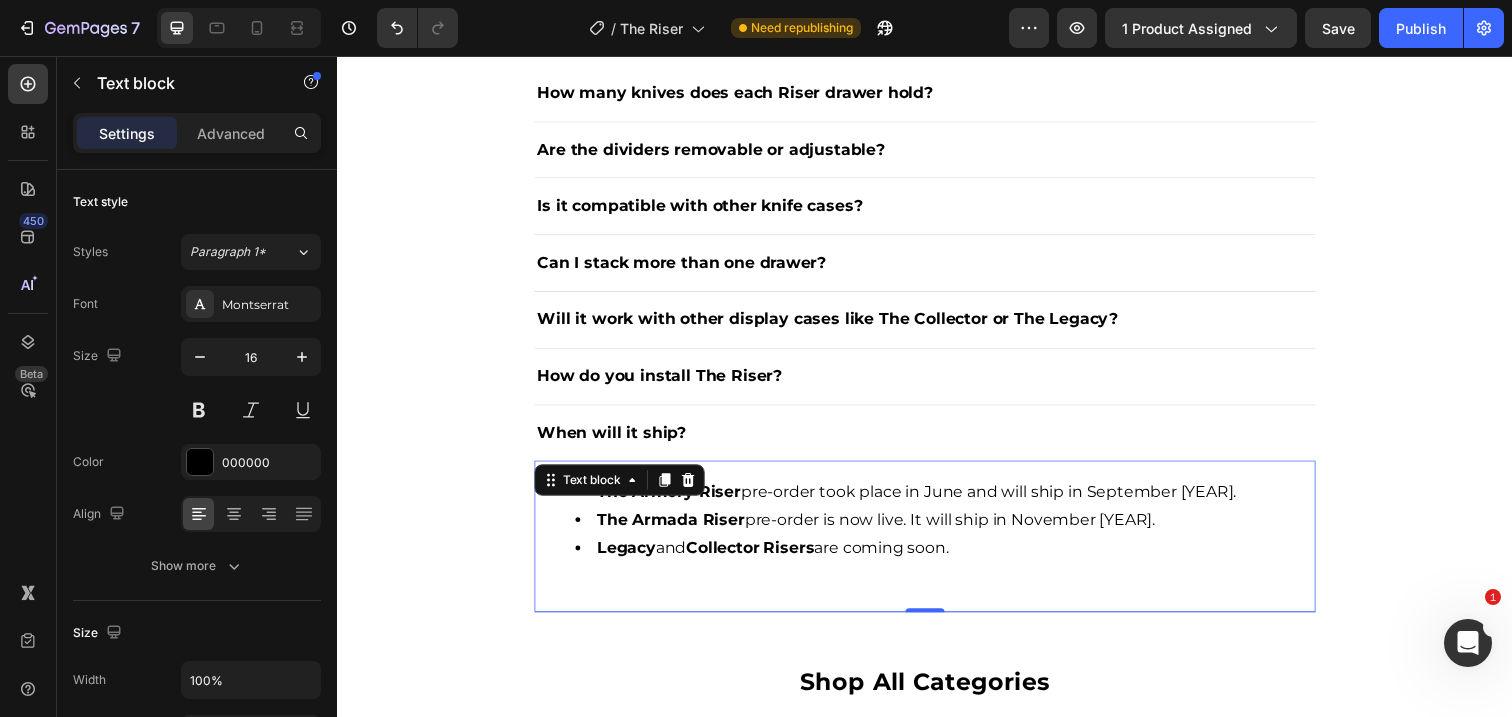 click on "The Armory Riser  pre-order took place in June and will ship in September [YEAR]." at bounding box center [957, 501] 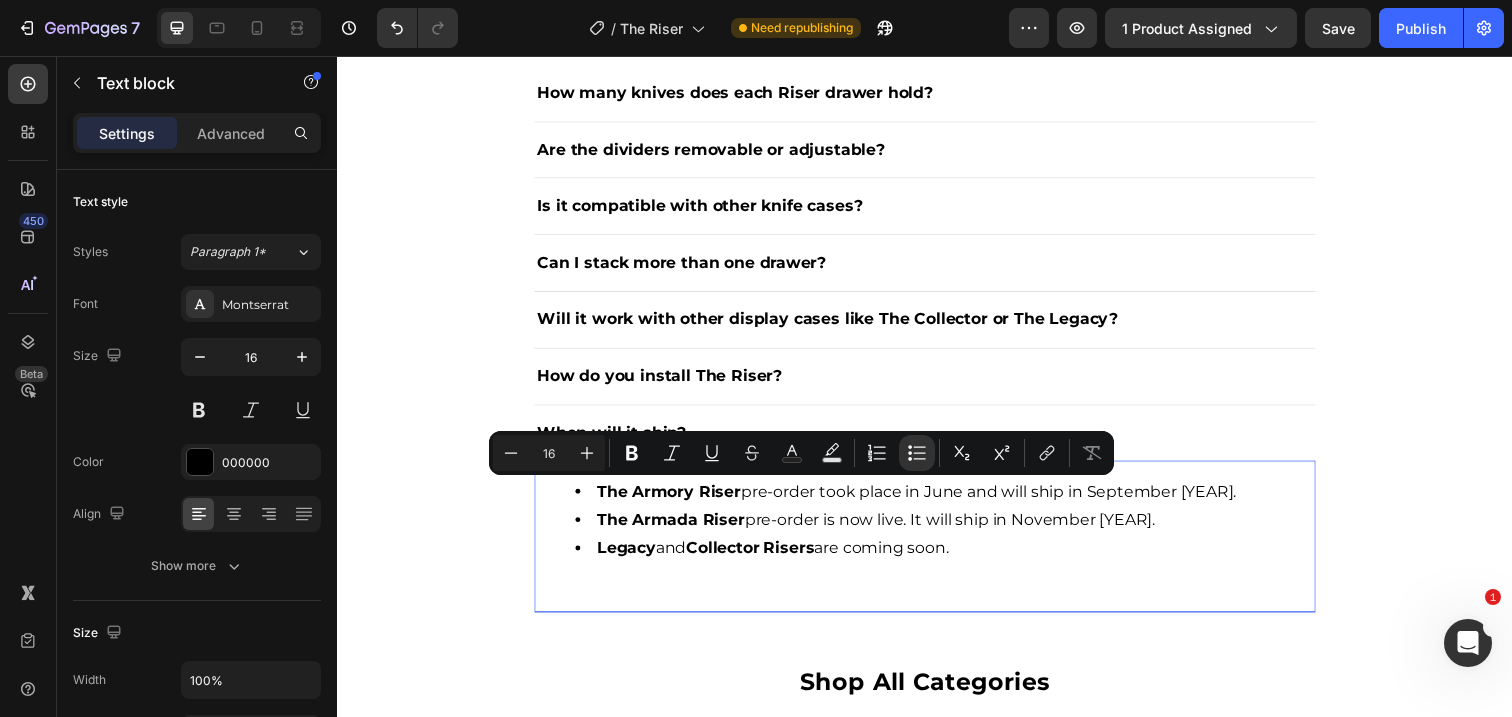 click on "The Armada Riser" at bounding box center [677, 529] 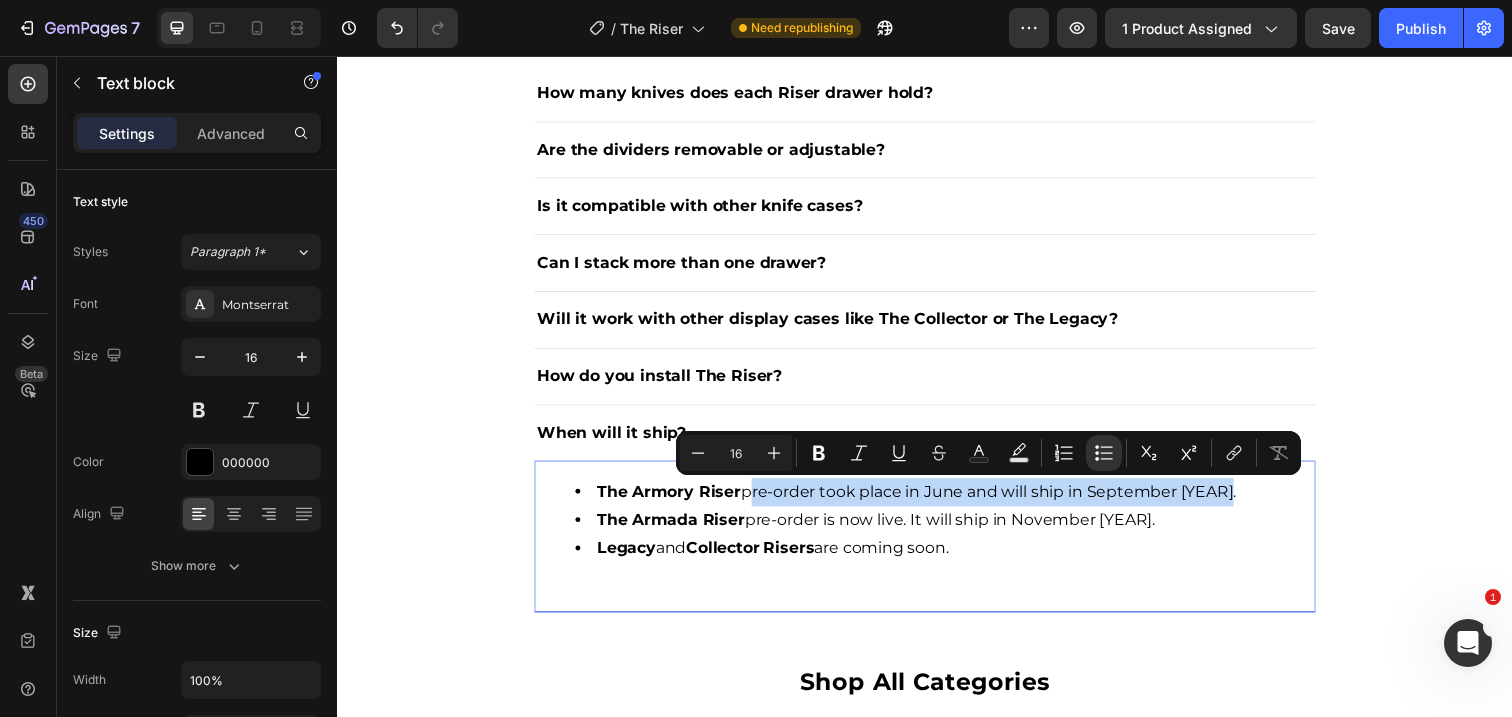drag, startPoint x: 753, startPoint y: 500, endPoint x: 1240, endPoint y: 500, distance: 487 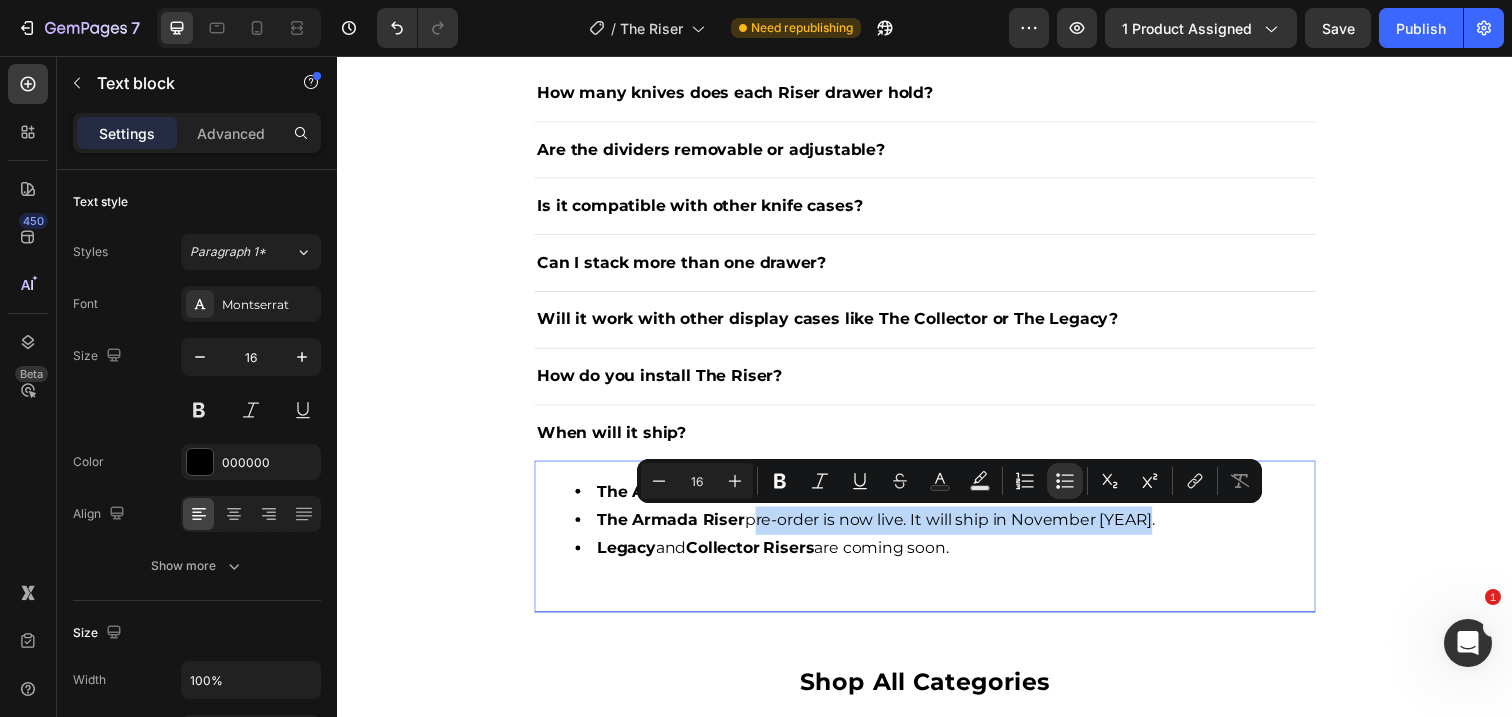 drag, startPoint x: 754, startPoint y: 531, endPoint x: 1160, endPoint y: 531, distance: 406 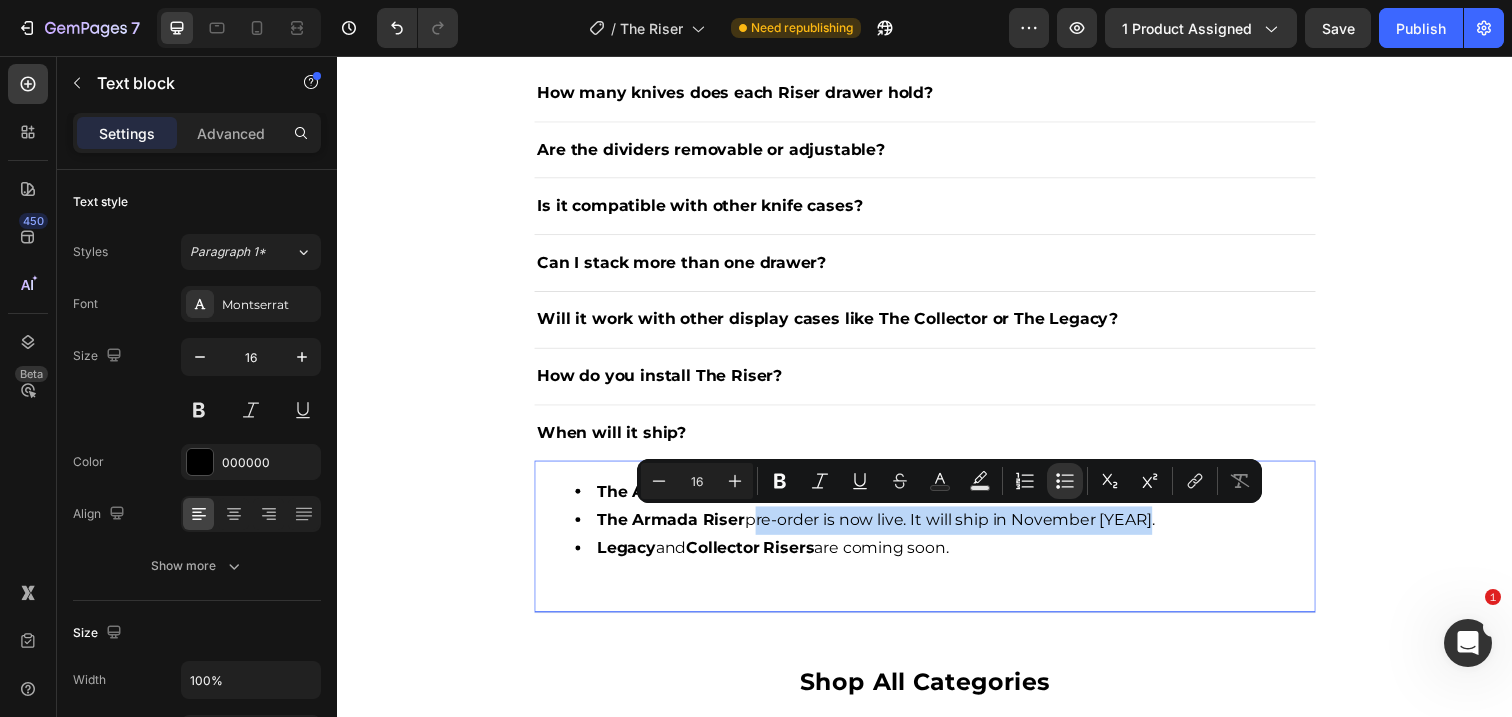 click on "The Armada Riser  pre-order is now live. It will ship in November [YEAR]." at bounding box center (957, 530) 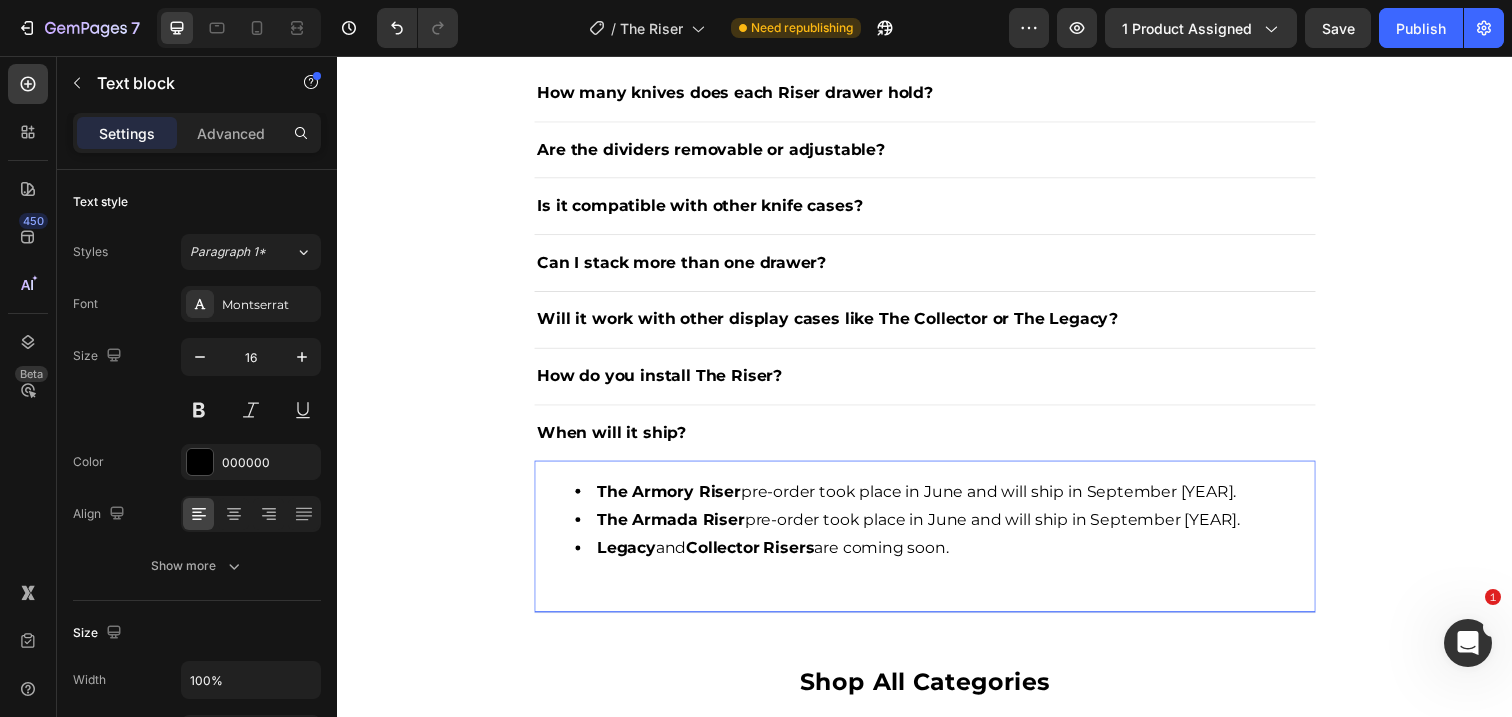 click on "The Armada Riser  pre-order took place in June and will ship in September [YEAR]." at bounding box center (957, 530) 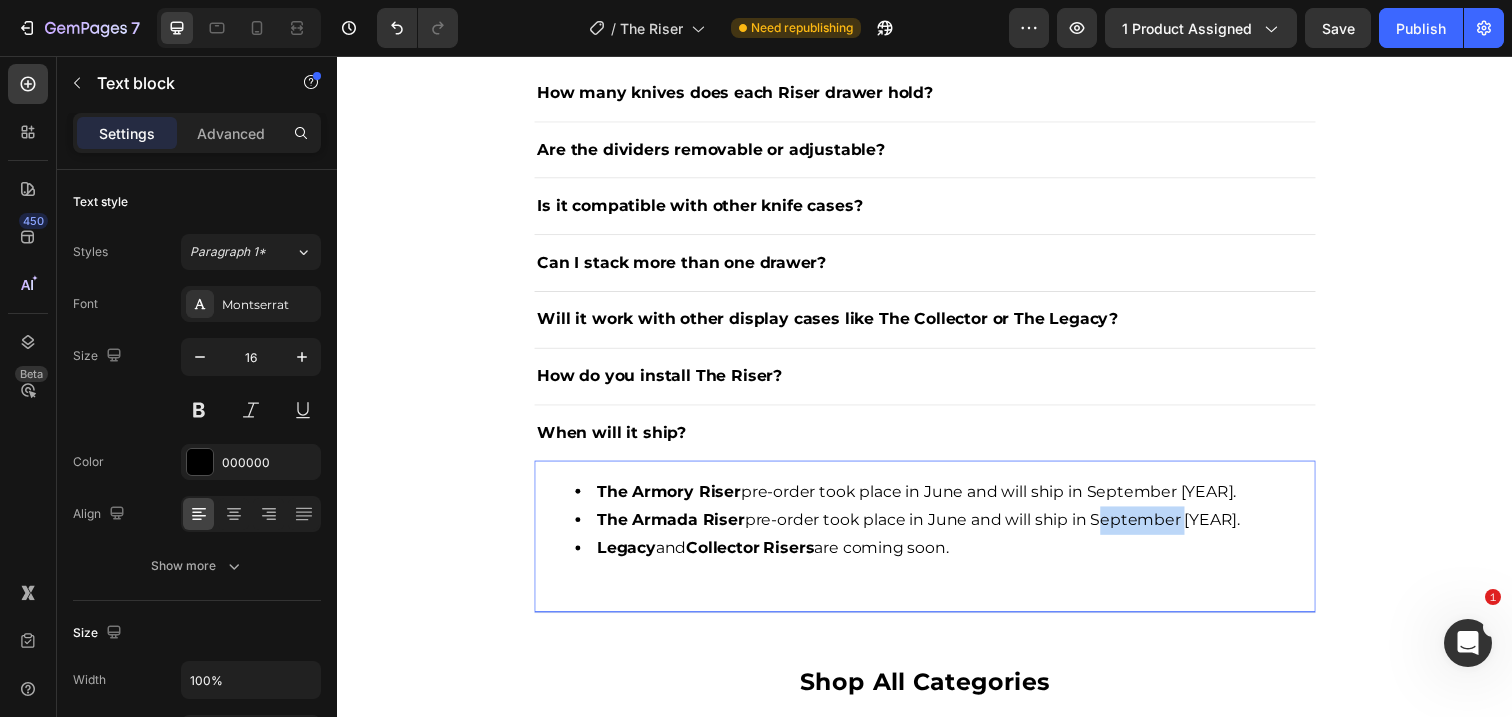 click on "The Armada Riser  pre-order took place in June and will ship in September [YEAR]." at bounding box center (957, 530) 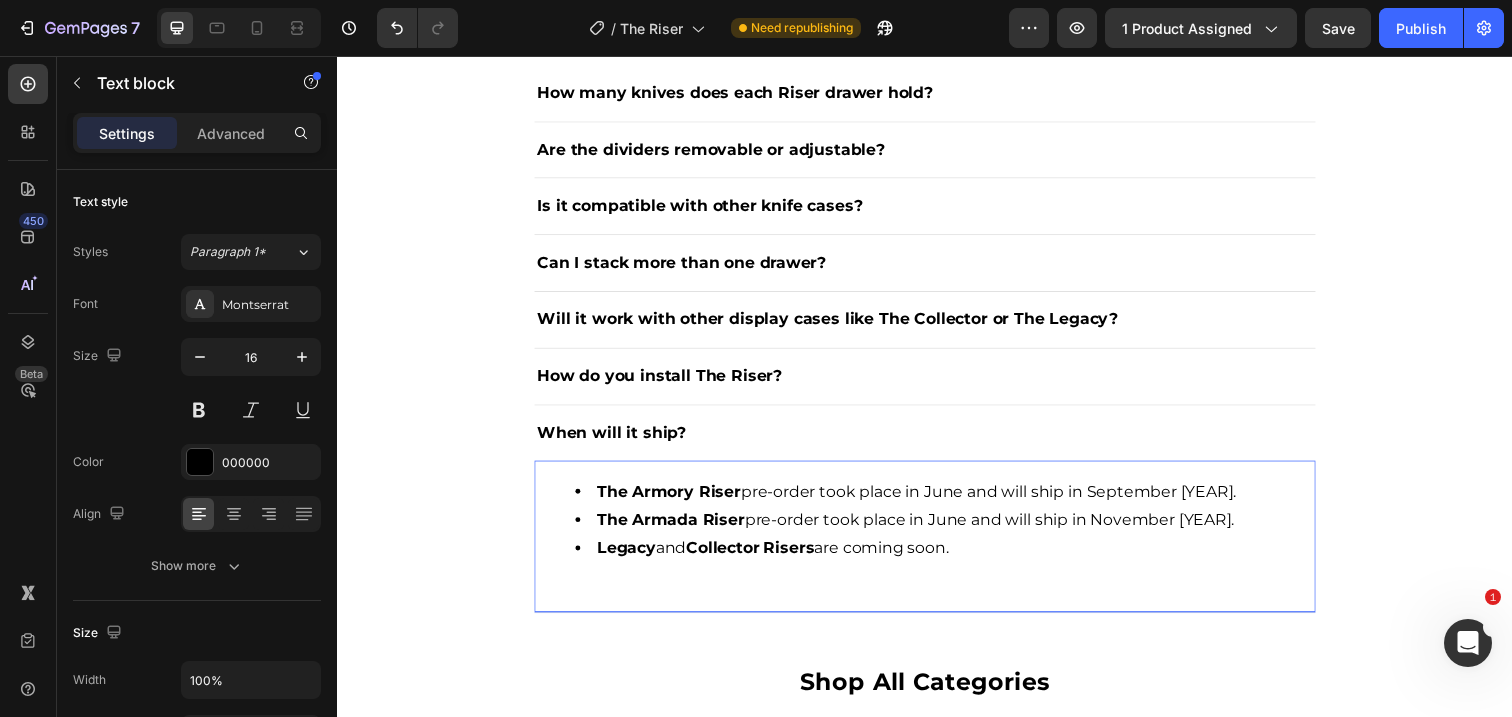 click on "The Armada Riser  pre-order took place in June and will ship in November [YEAR]." at bounding box center [957, 530] 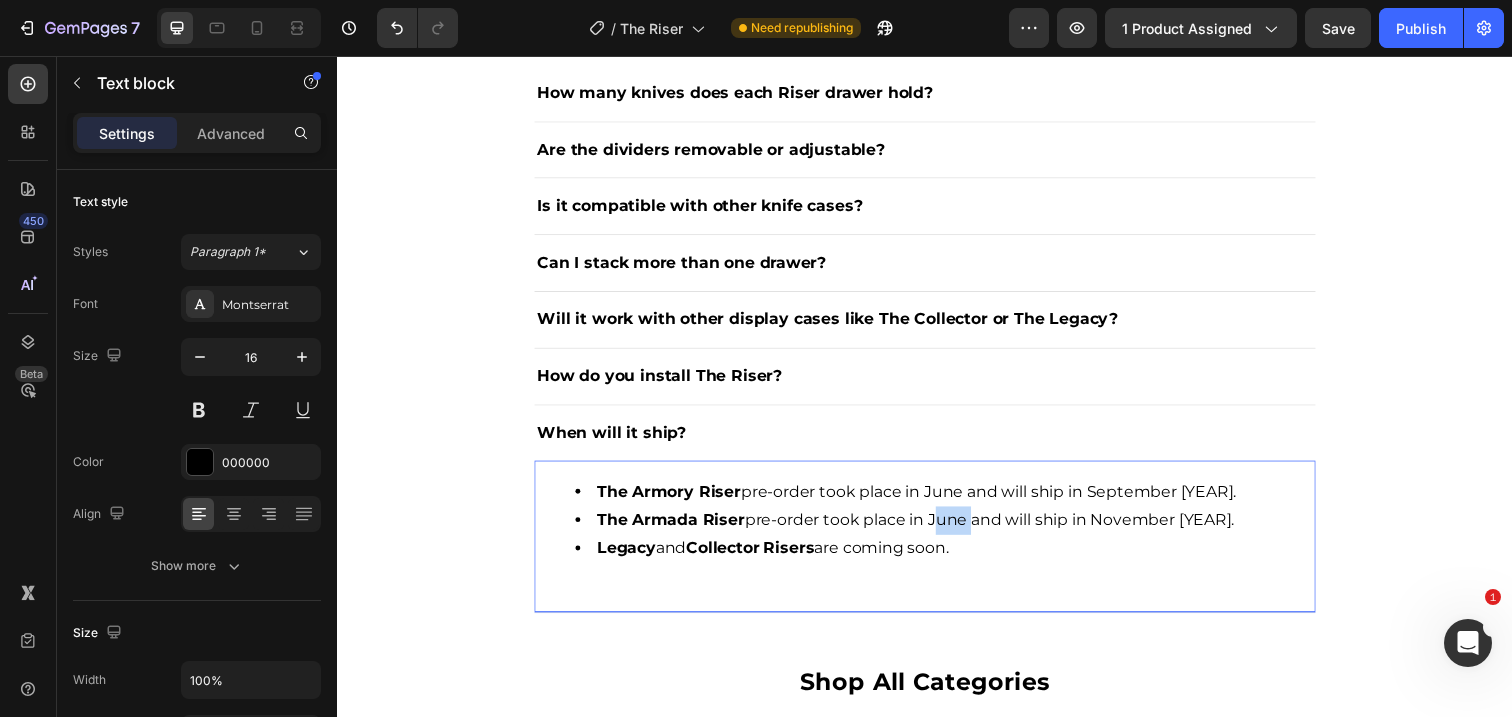 click on "The Armada Riser  pre-order took place in June and will ship in November [YEAR]." at bounding box center [957, 530] 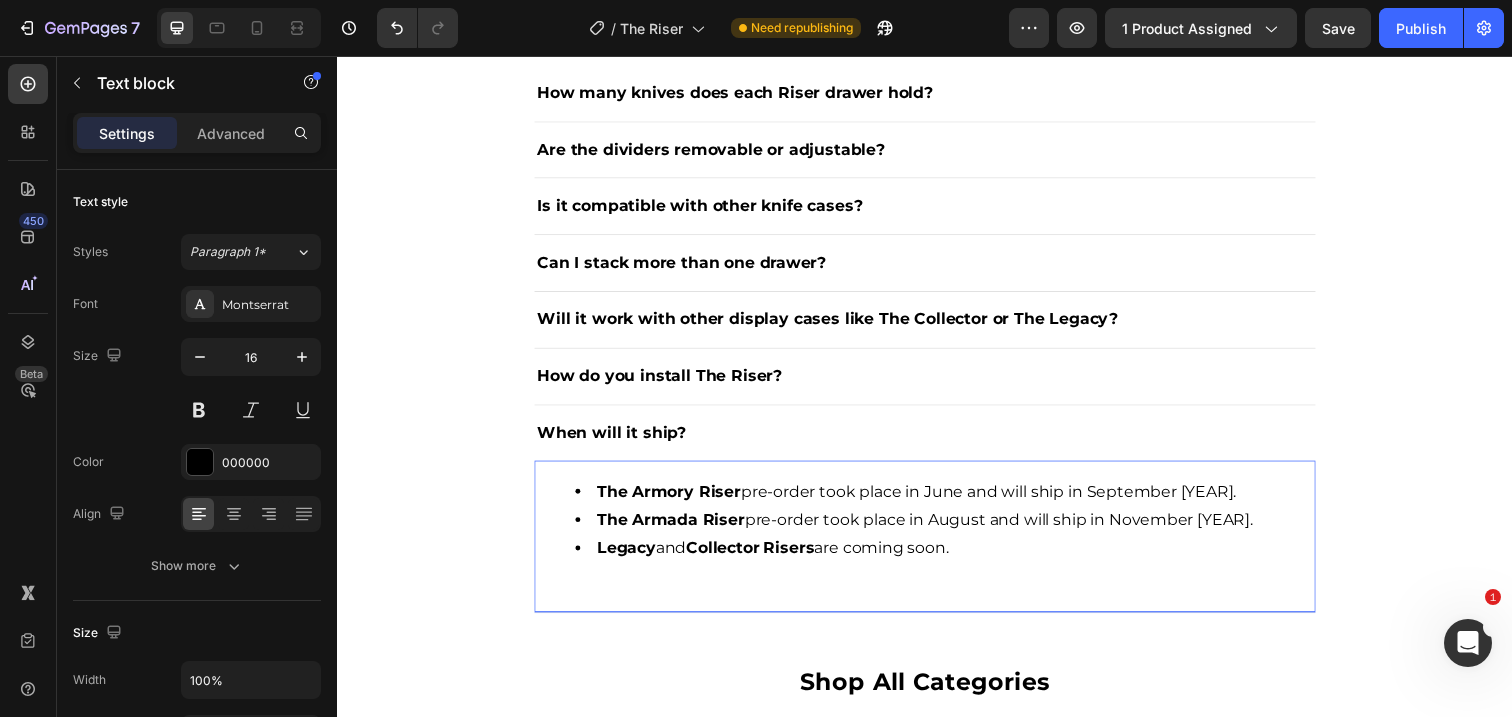 click on "The Armada Riser  pre-order took place in August and will ship in November [YEAR]." at bounding box center [957, 530] 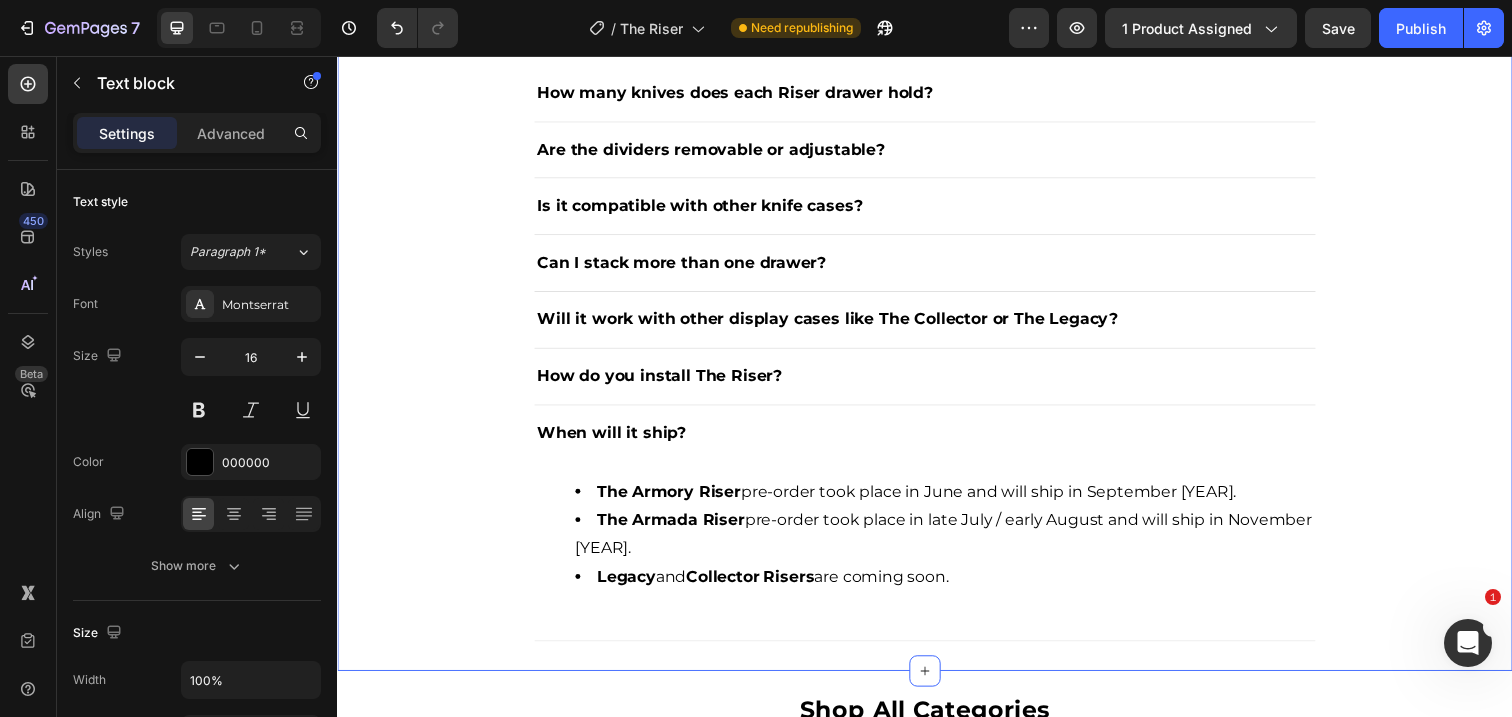 click on "Frequently Asked Questions Heading                Title Line How many knives does each Riser drawer hold? Are the dividers removable or adjustable? Is it compatible with other knife cases? Can I stack more than one drawer? Will it work with other display cases like The Collector or The Legacy? How do you install The Riser? When will it ship? The Armory Riser  pre-order took place in June and will ship in September [YEAR]. The Armada Riser  pre-order took place in late July / early August and will ship in November [YEAR]. Legacy  and  Collector   Risers  are coming soon. Text block Accordion Row" at bounding box center [937, 316] 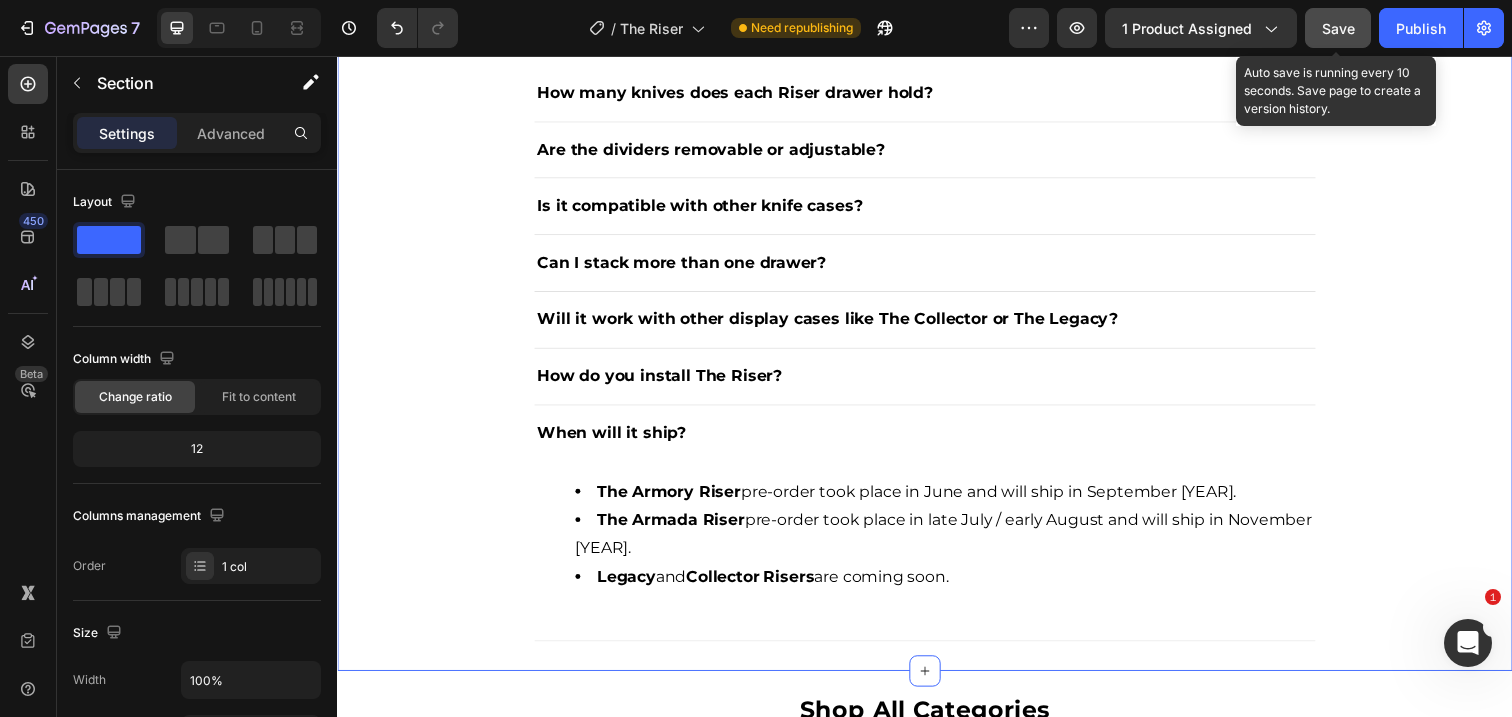 click on "Save" 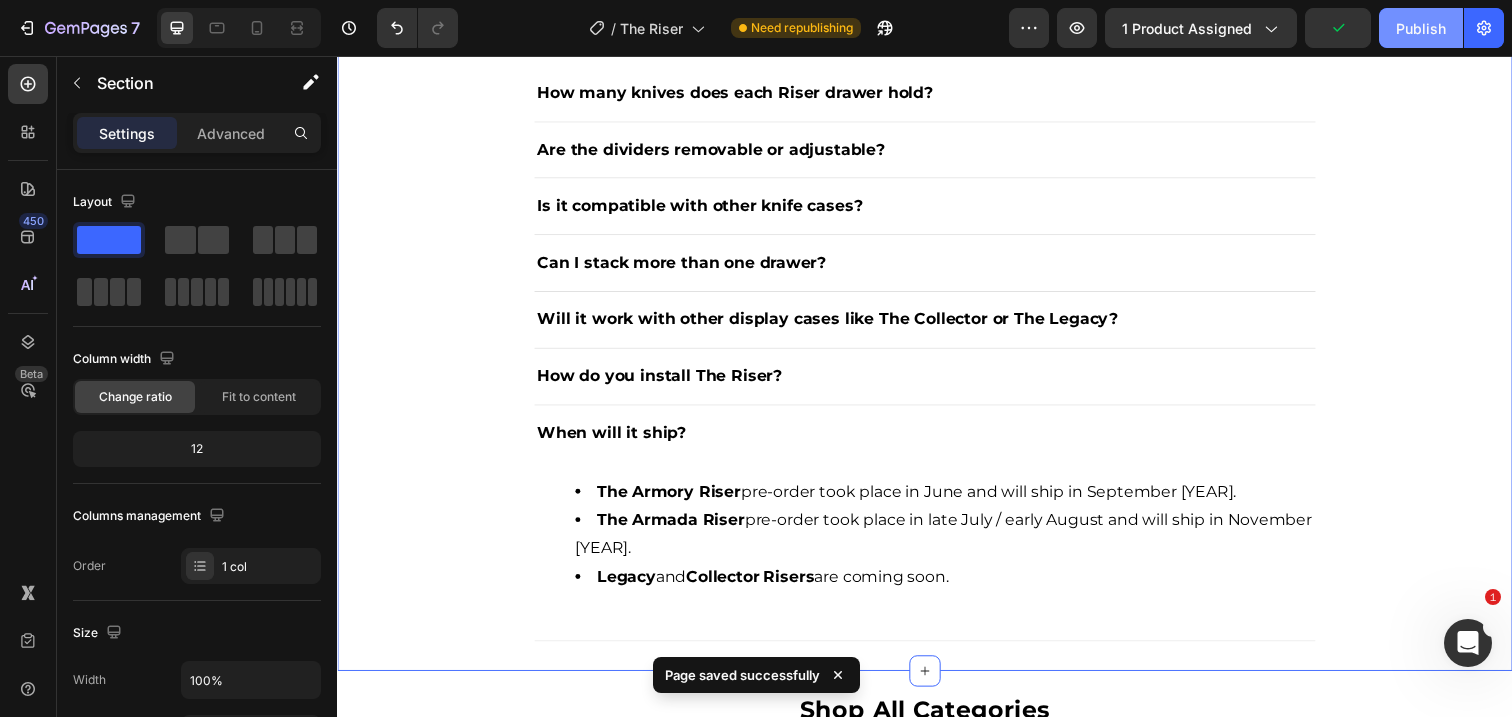 click on "Publish" 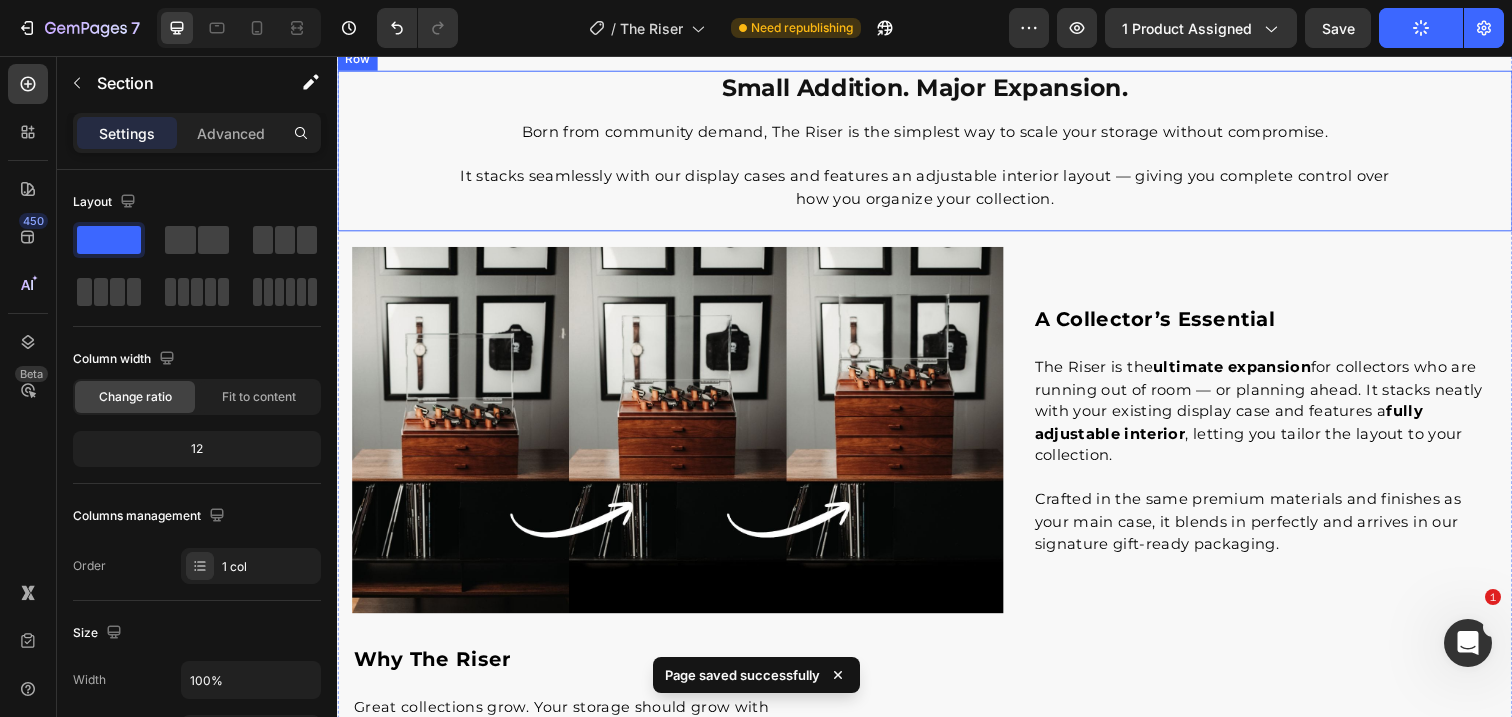 scroll, scrollTop: 1365, scrollLeft: 0, axis: vertical 